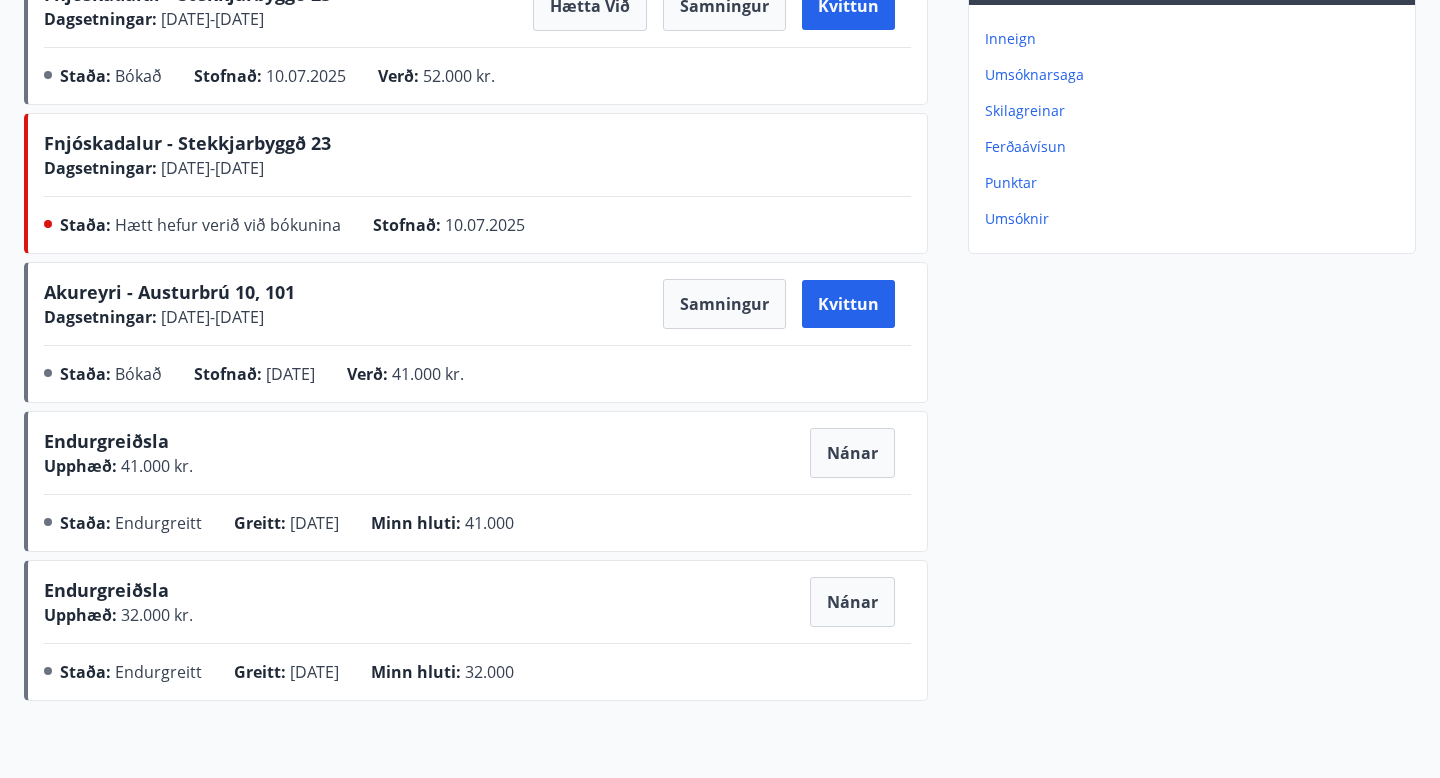 scroll, scrollTop: 0, scrollLeft: 0, axis: both 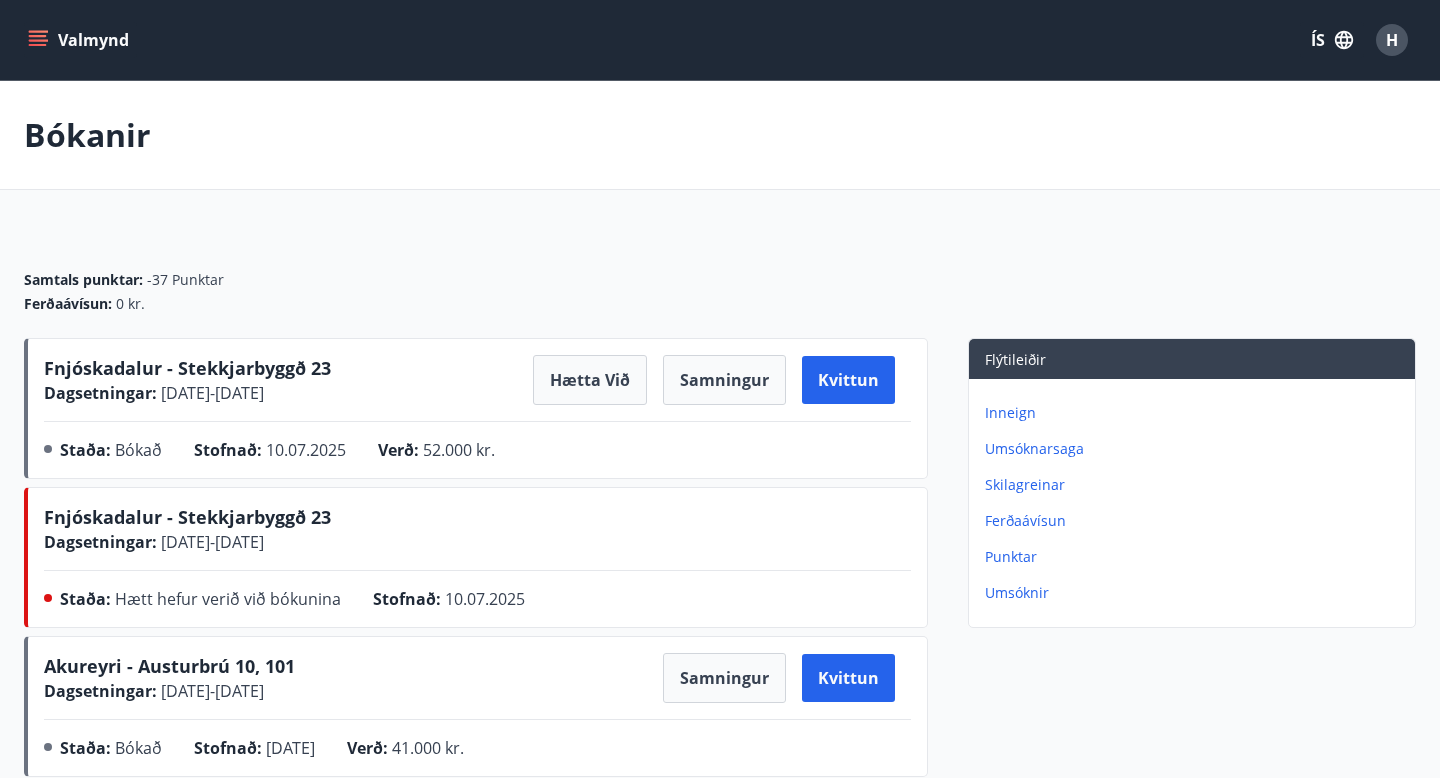 click on "Valmynd" at bounding box center [80, 40] 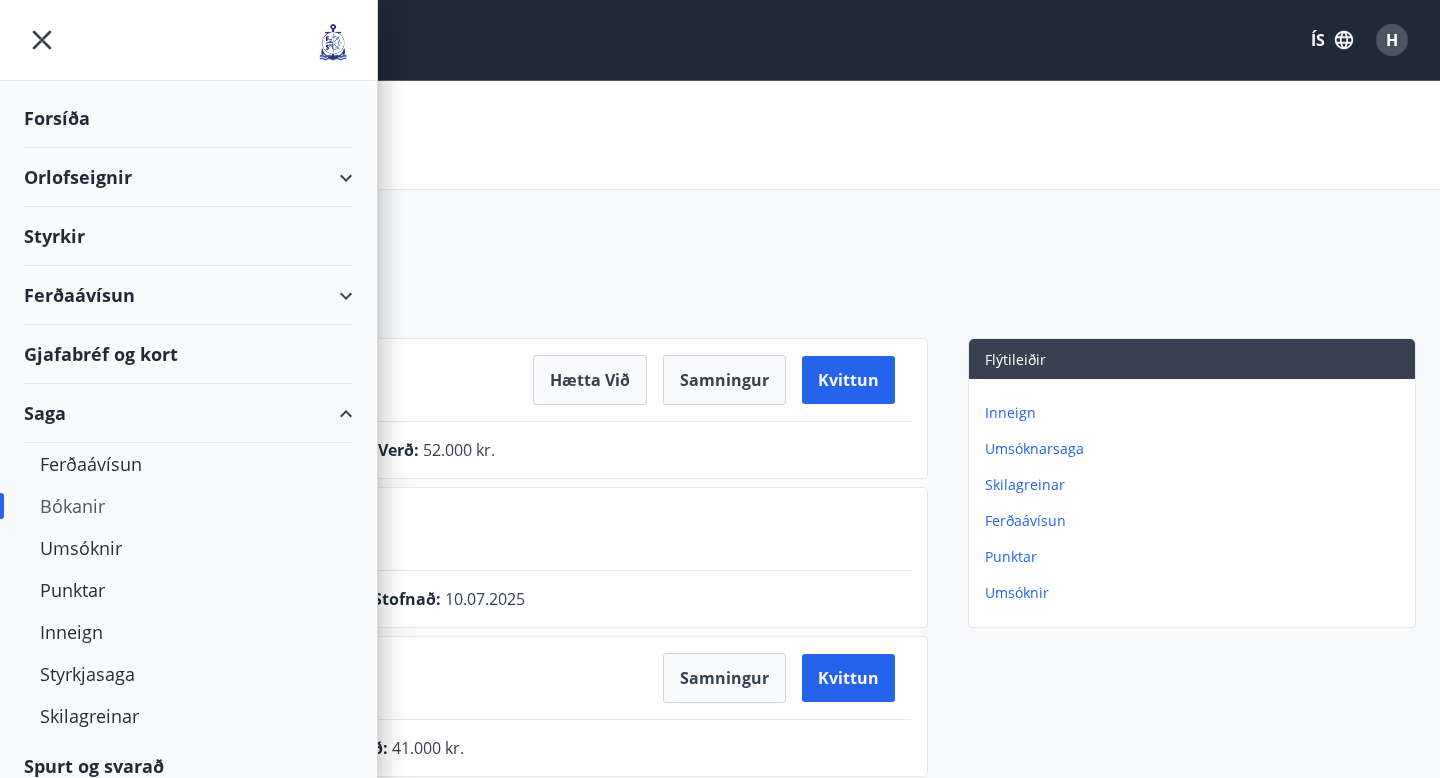 click on "Orlofseignir" at bounding box center (188, 177) 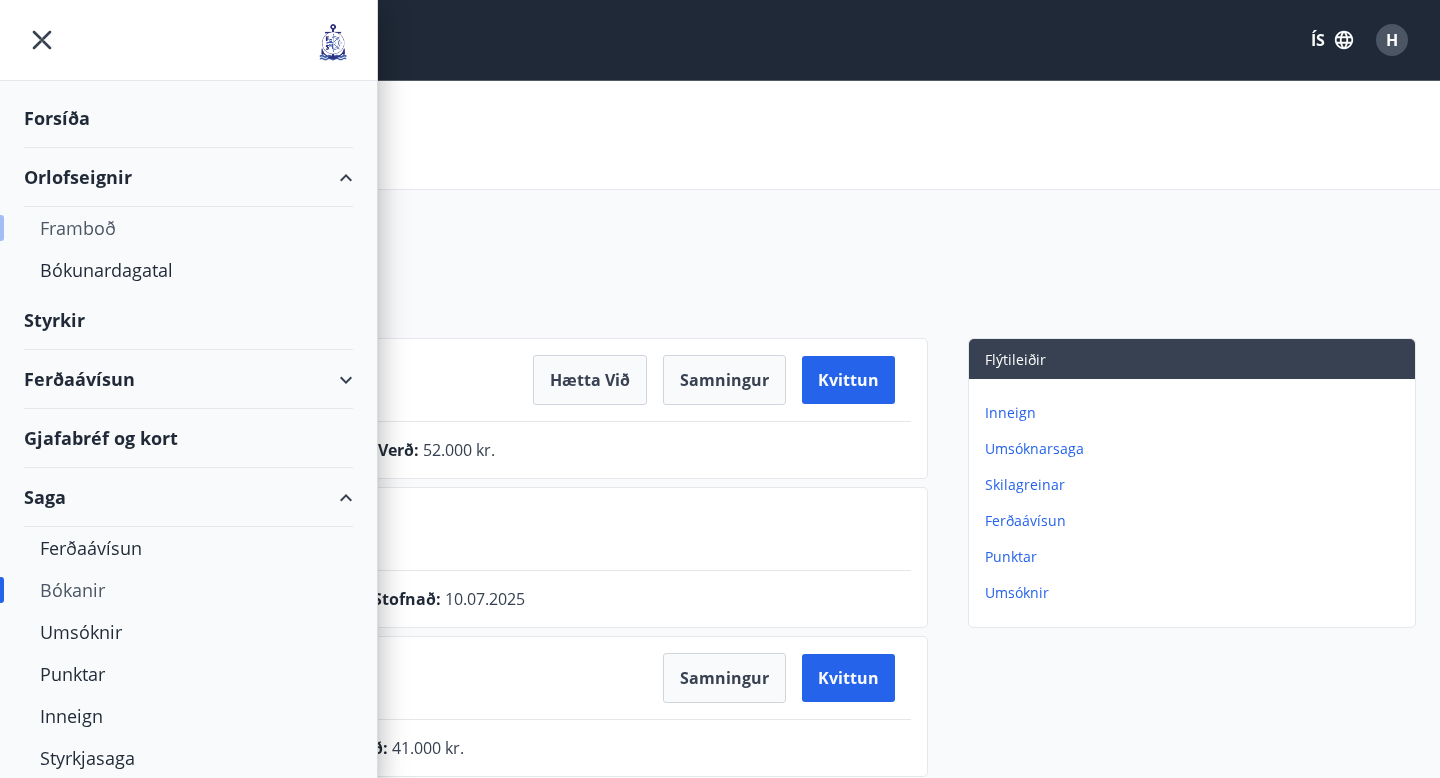 click on "Framboð" at bounding box center (188, 228) 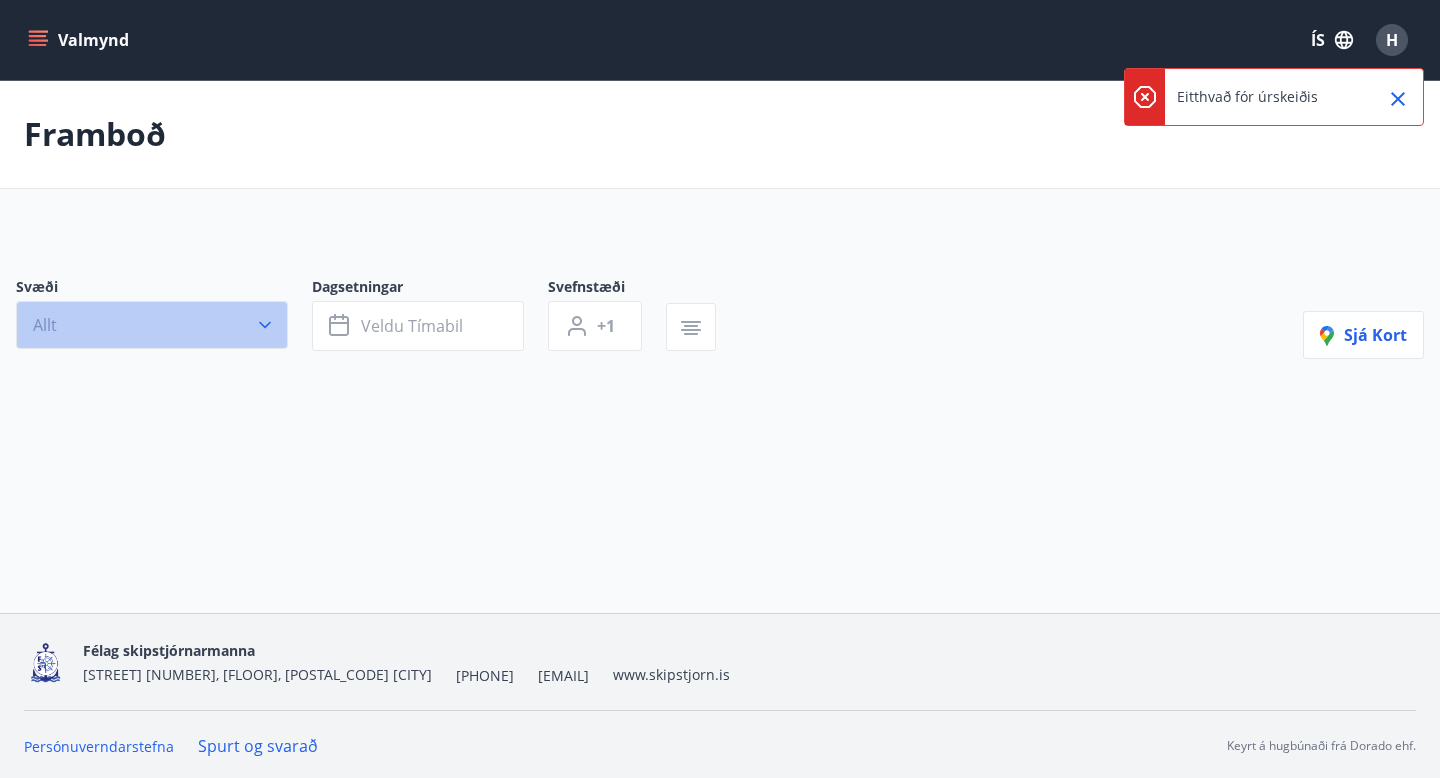 click on "Allt" at bounding box center (152, 325) 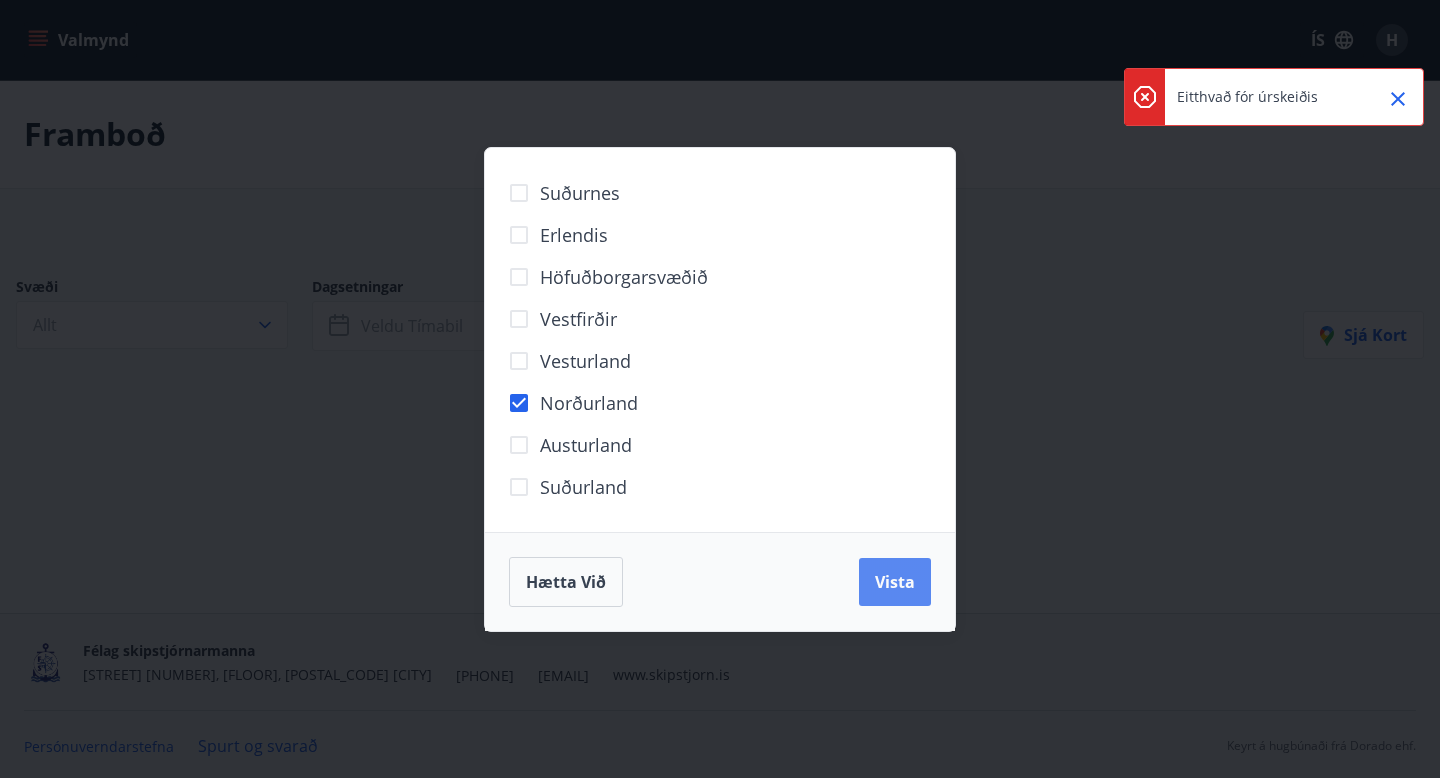click on "Vista" at bounding box center [895, 582] 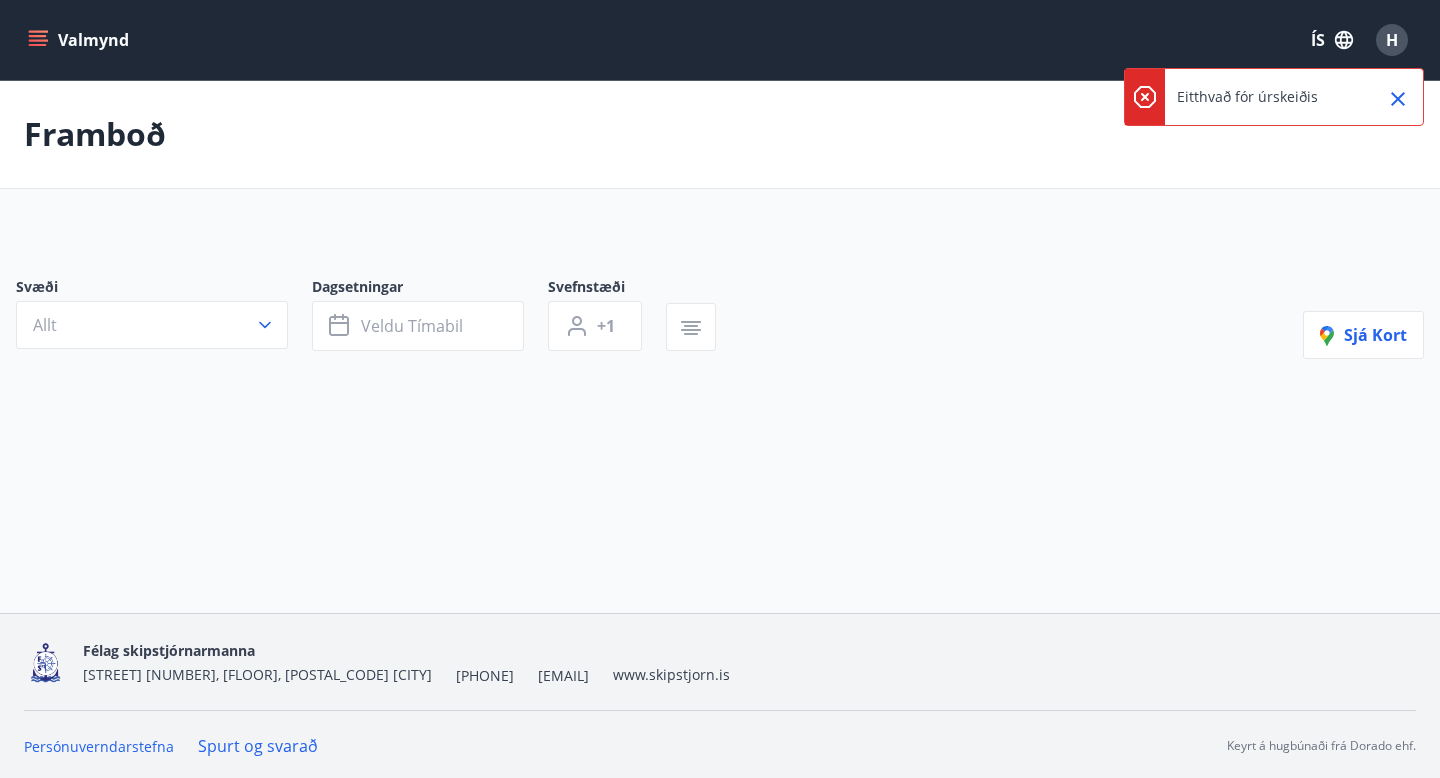 click 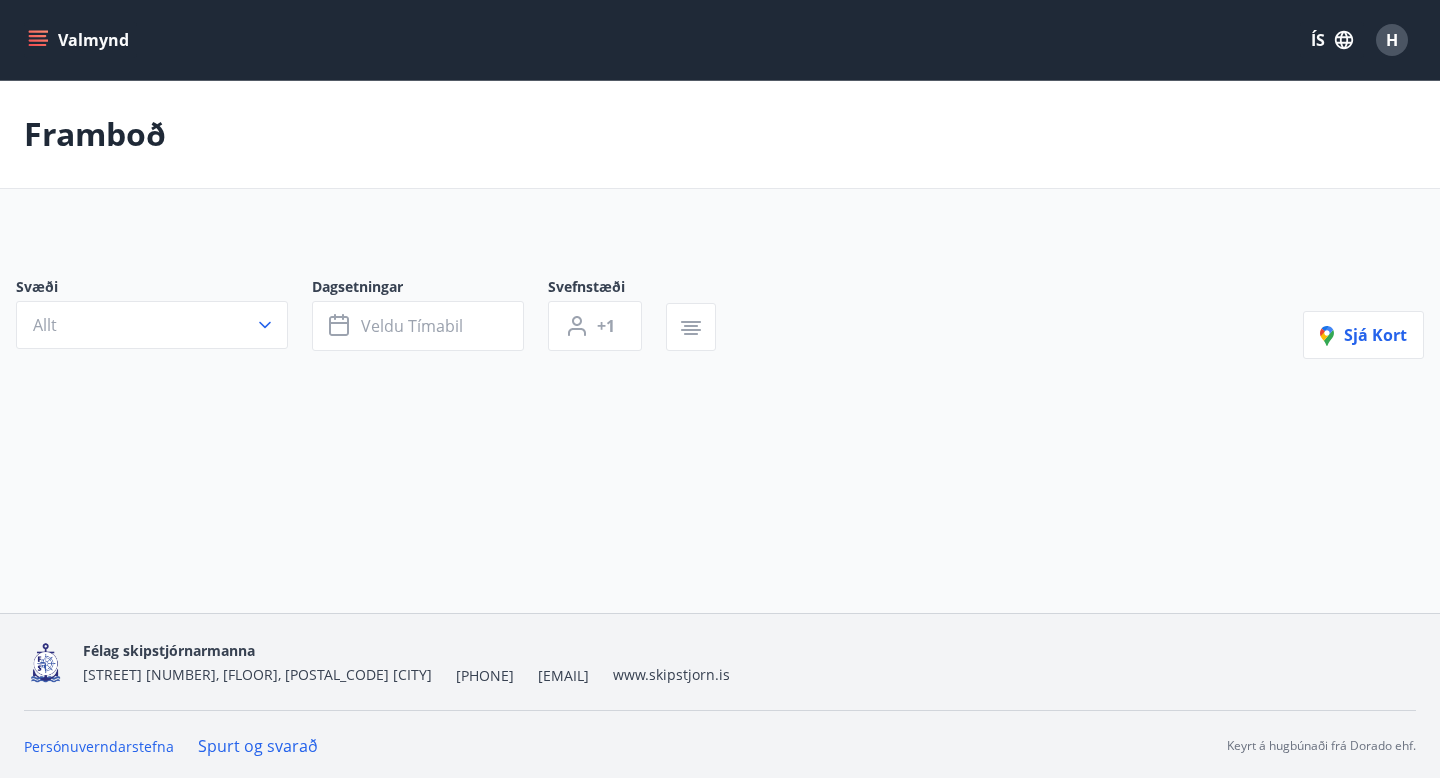 scroll, scrollTop: 3, scrollLeft: 0, axis: vertical 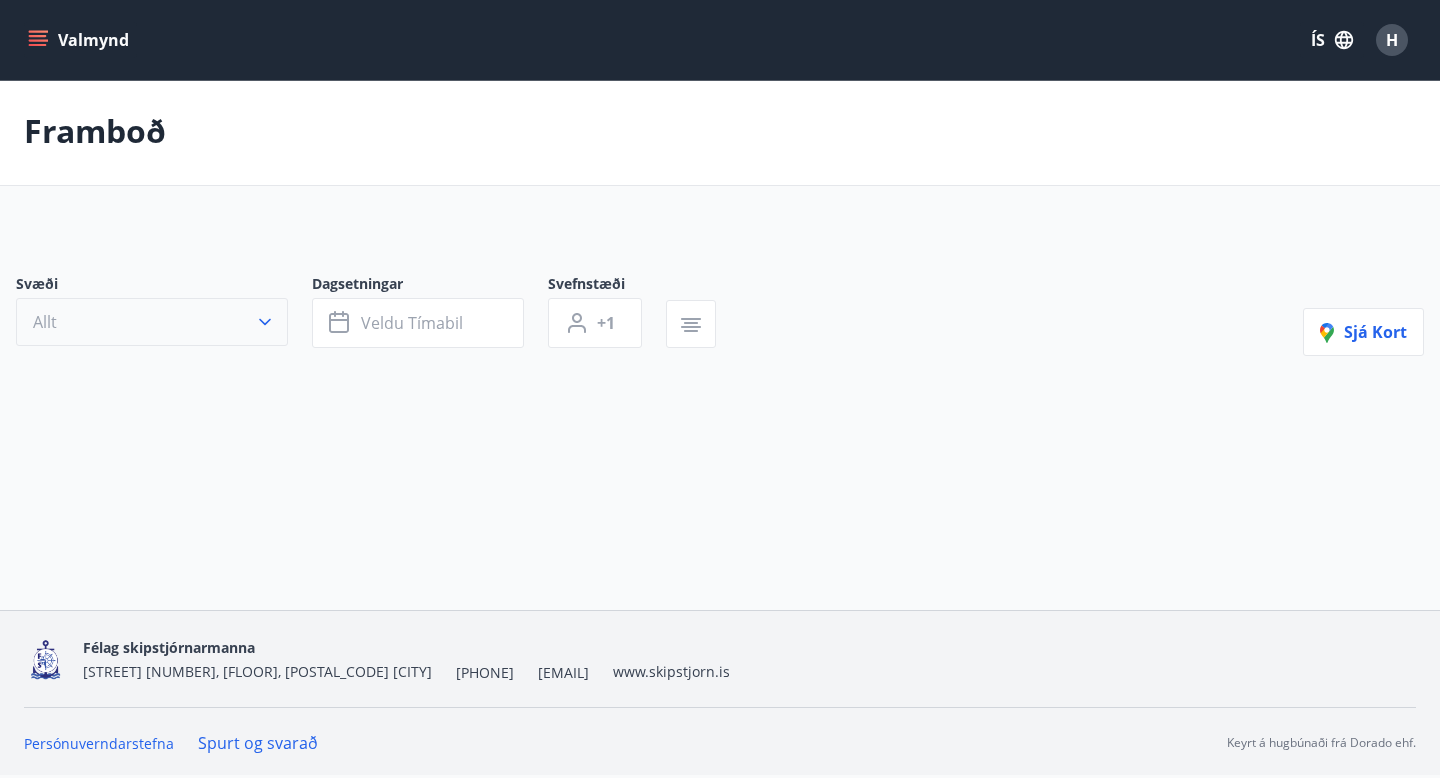 click 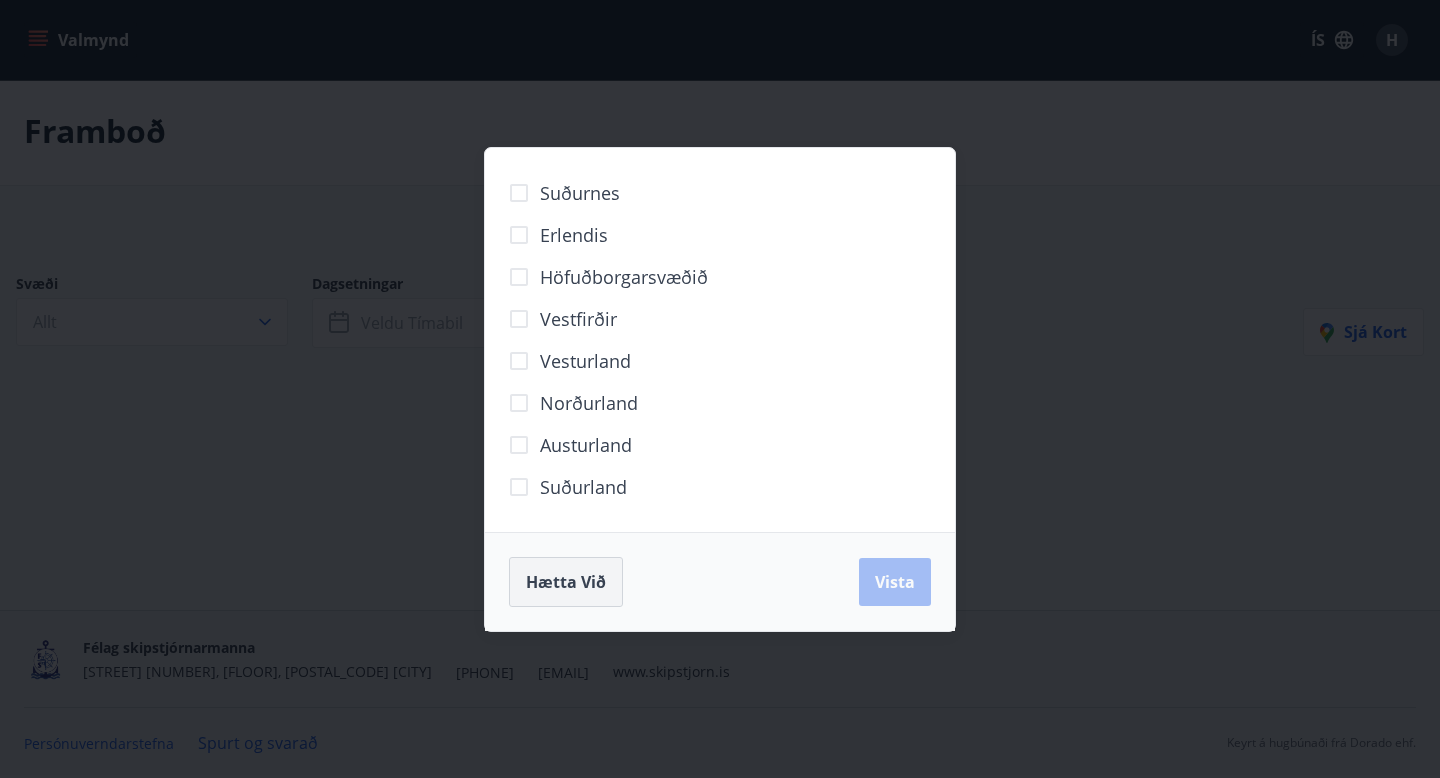 click on "Hætta við" at bounding box center [566, 582] 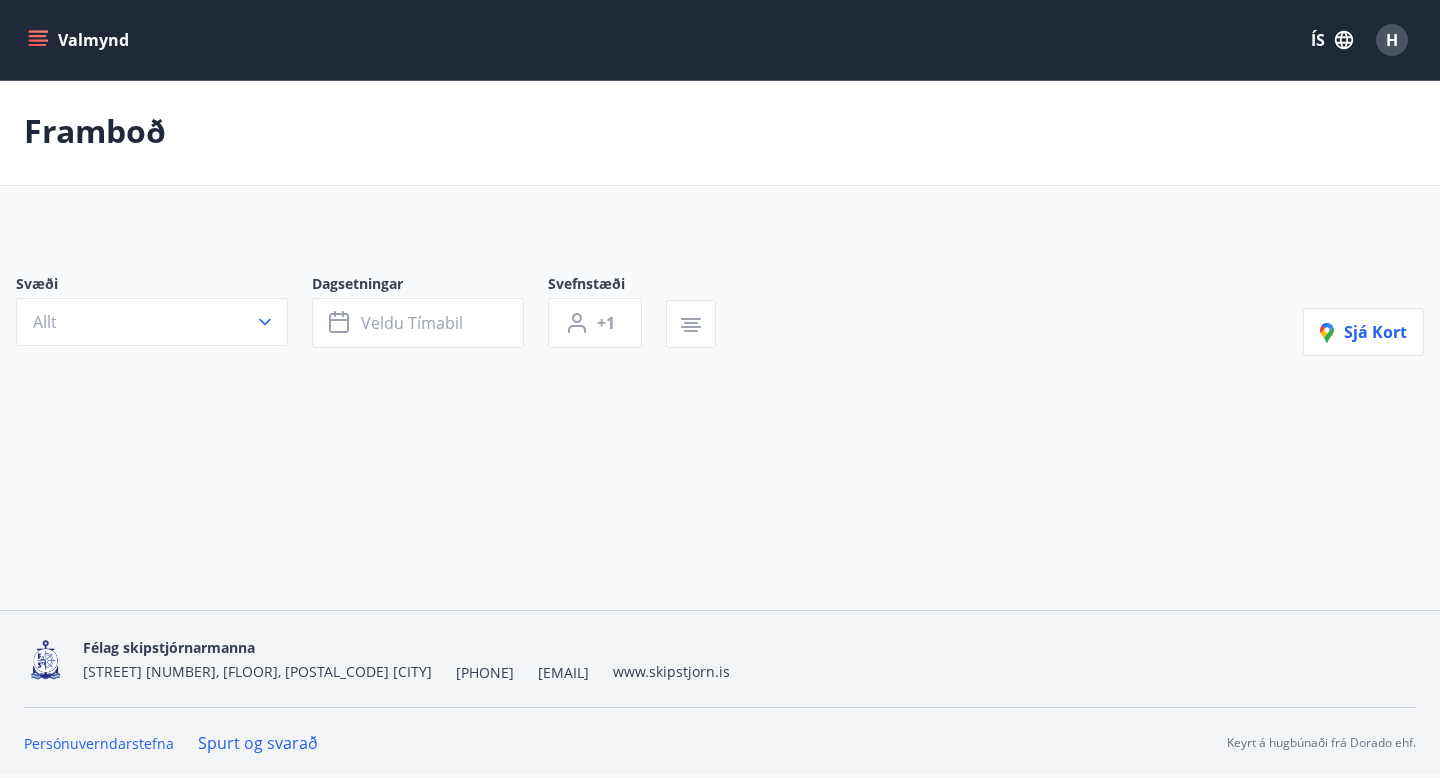 click on "Valmynd" at bounding box center [80, 40] 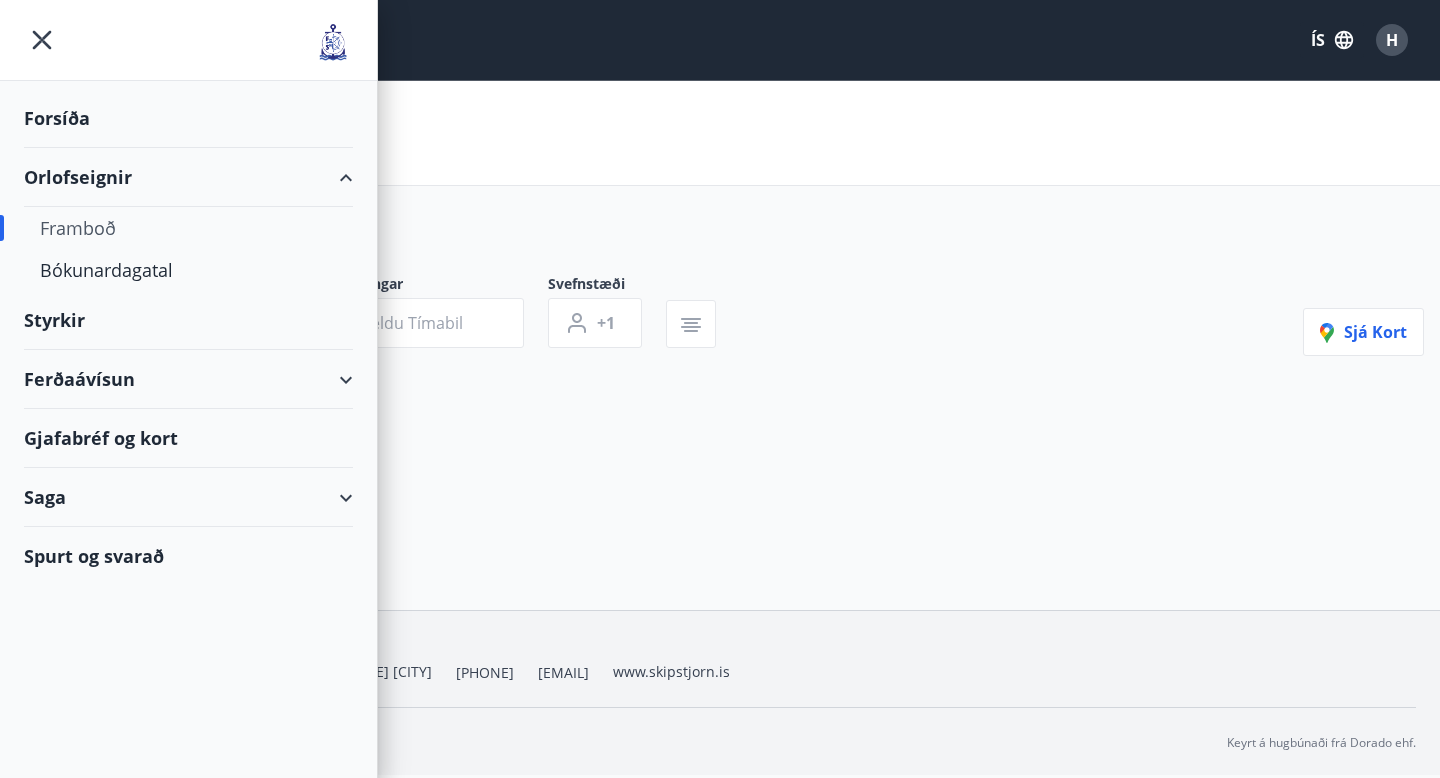 click on "Framboð" at bounding box center [188, 228] 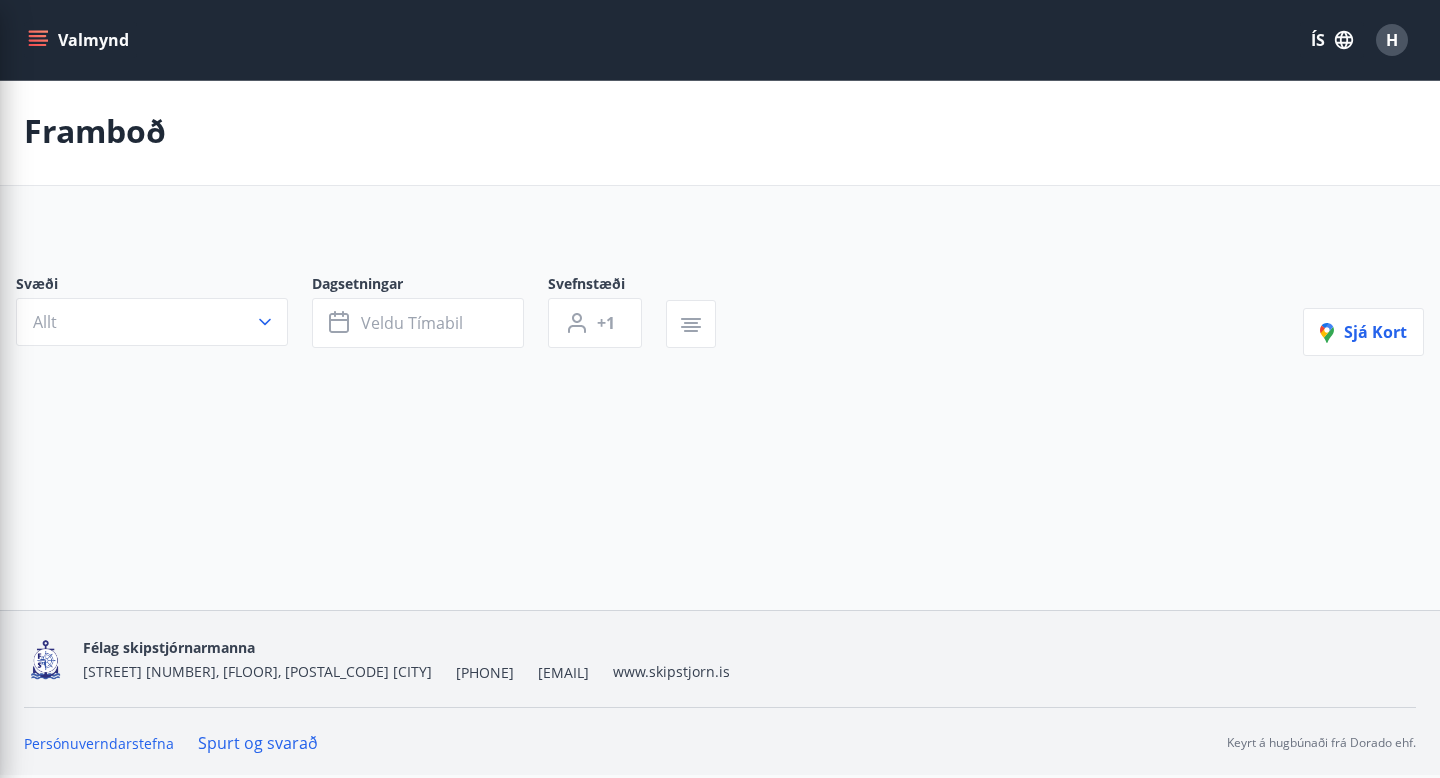 click on "Svæði Allt Dagsetningar Veldu tímabil Svefnstæði +1 Sjá kort" at bounding box center [720, 347] 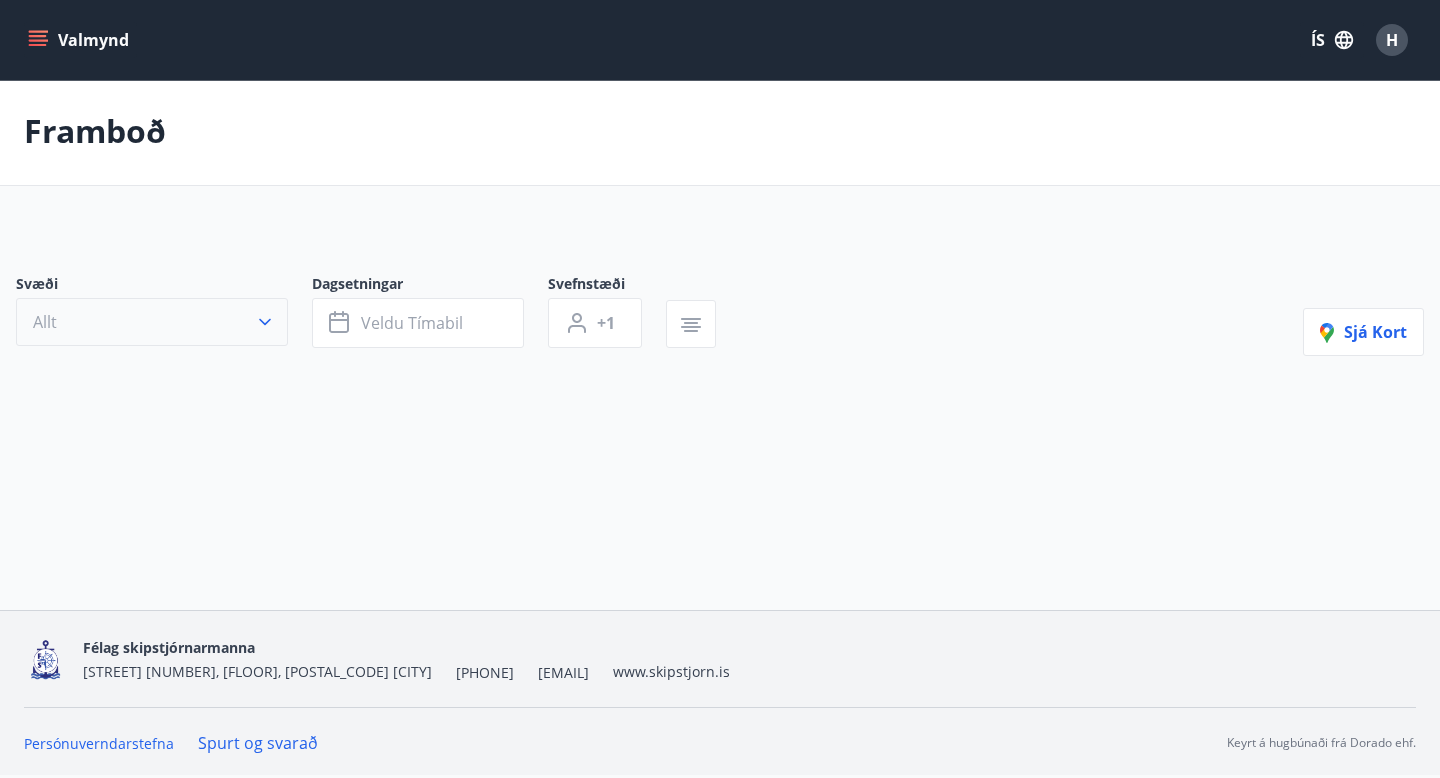 click 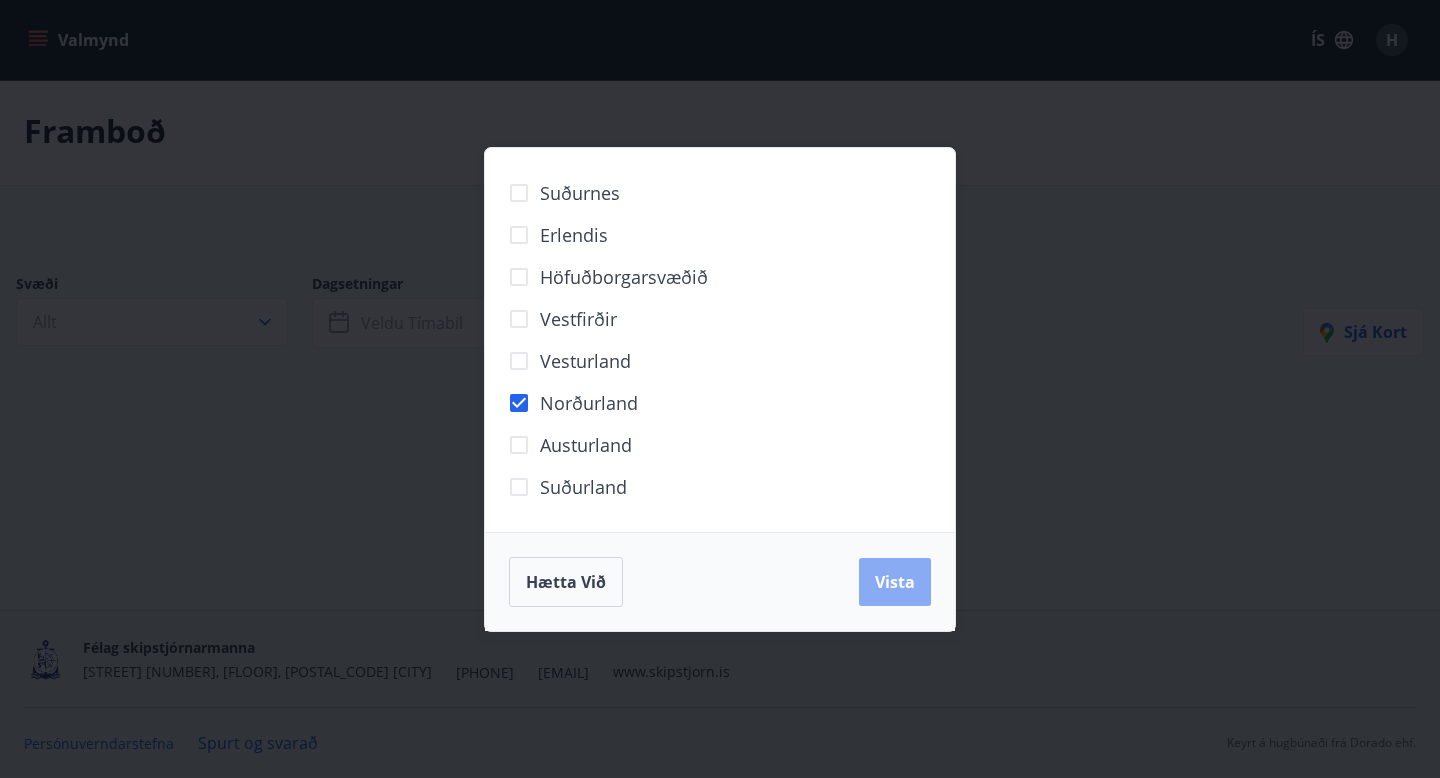 click on "Vista" at bounding box center (895, 582) 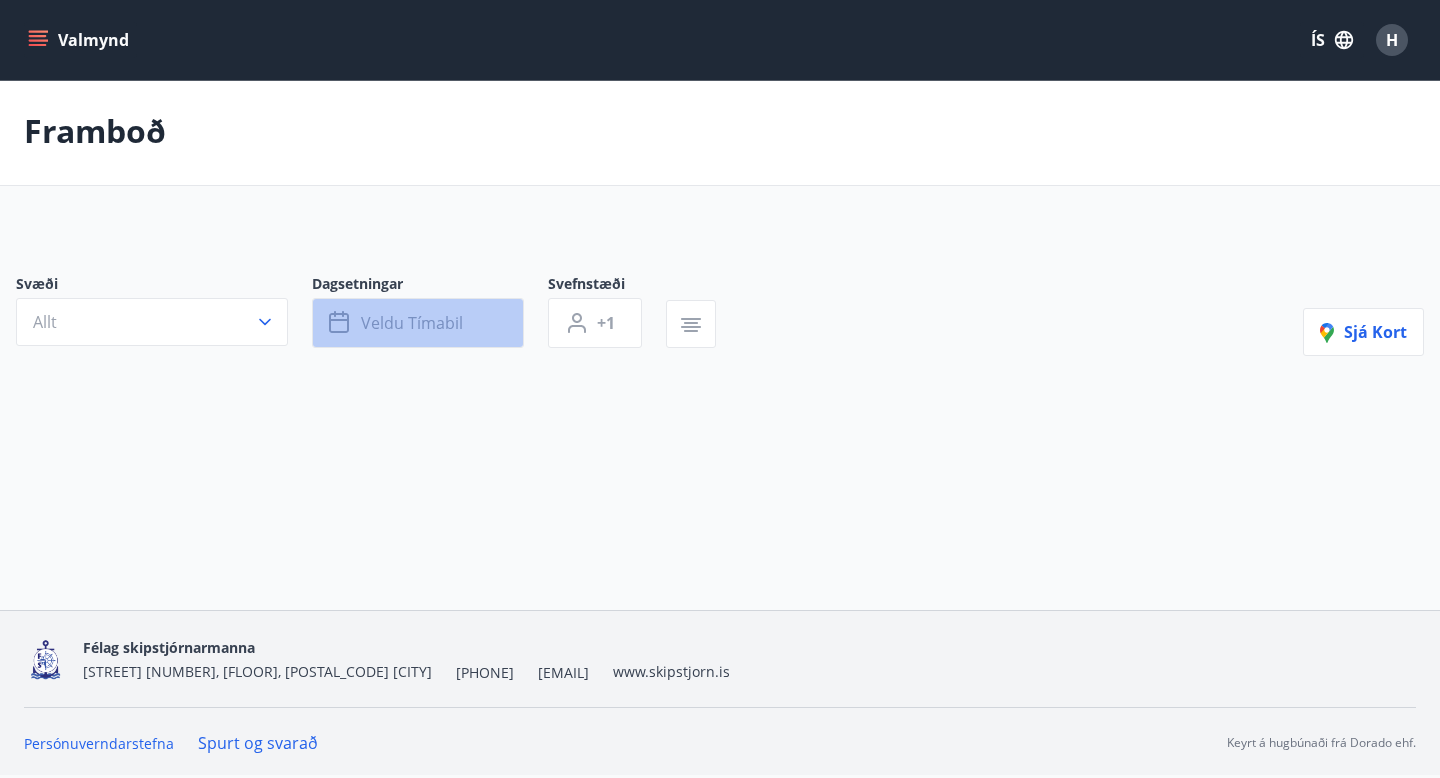 click on "Veldu tímabil" at bounding box center [418, 323] 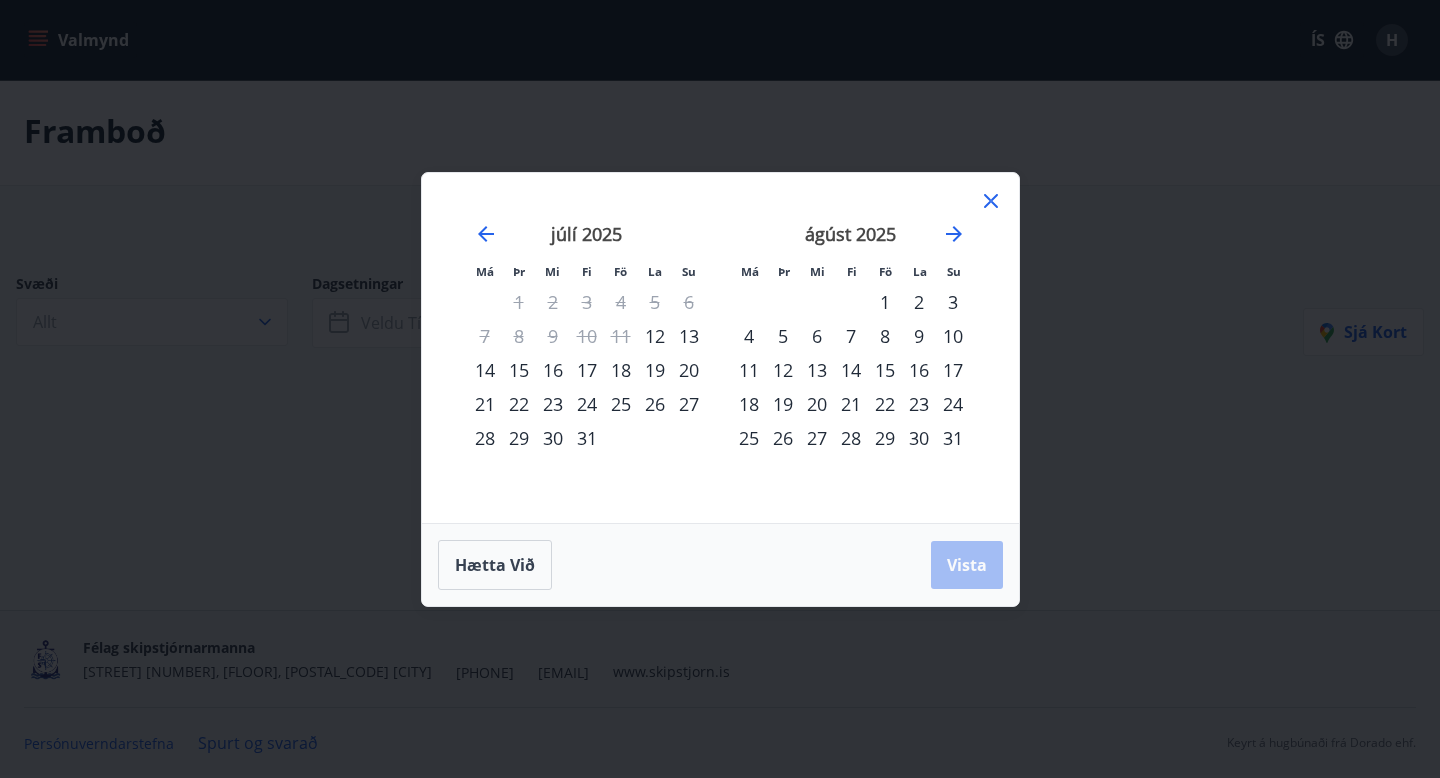 click on "12" at bounding box center [655, 336] 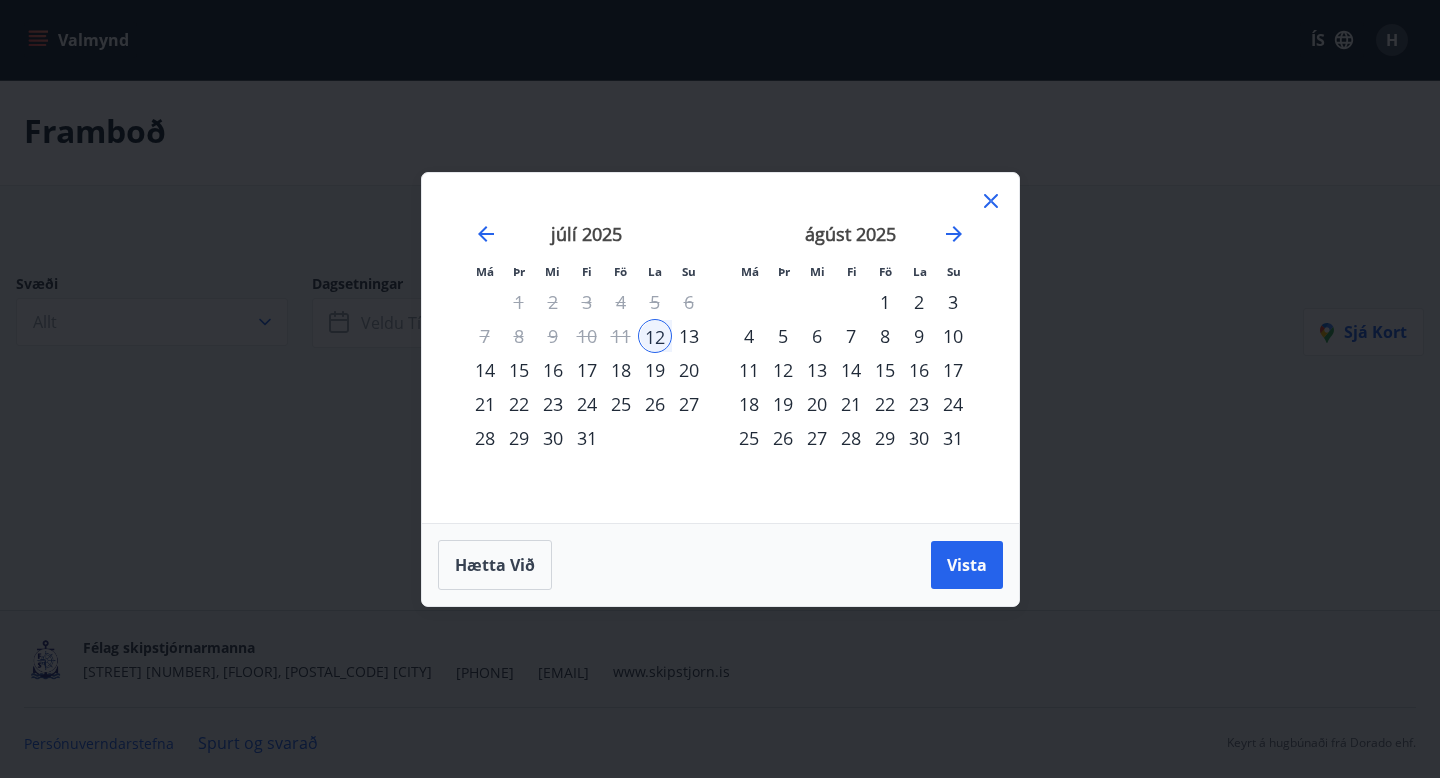 click on "31" at bounding box center [953, 438] 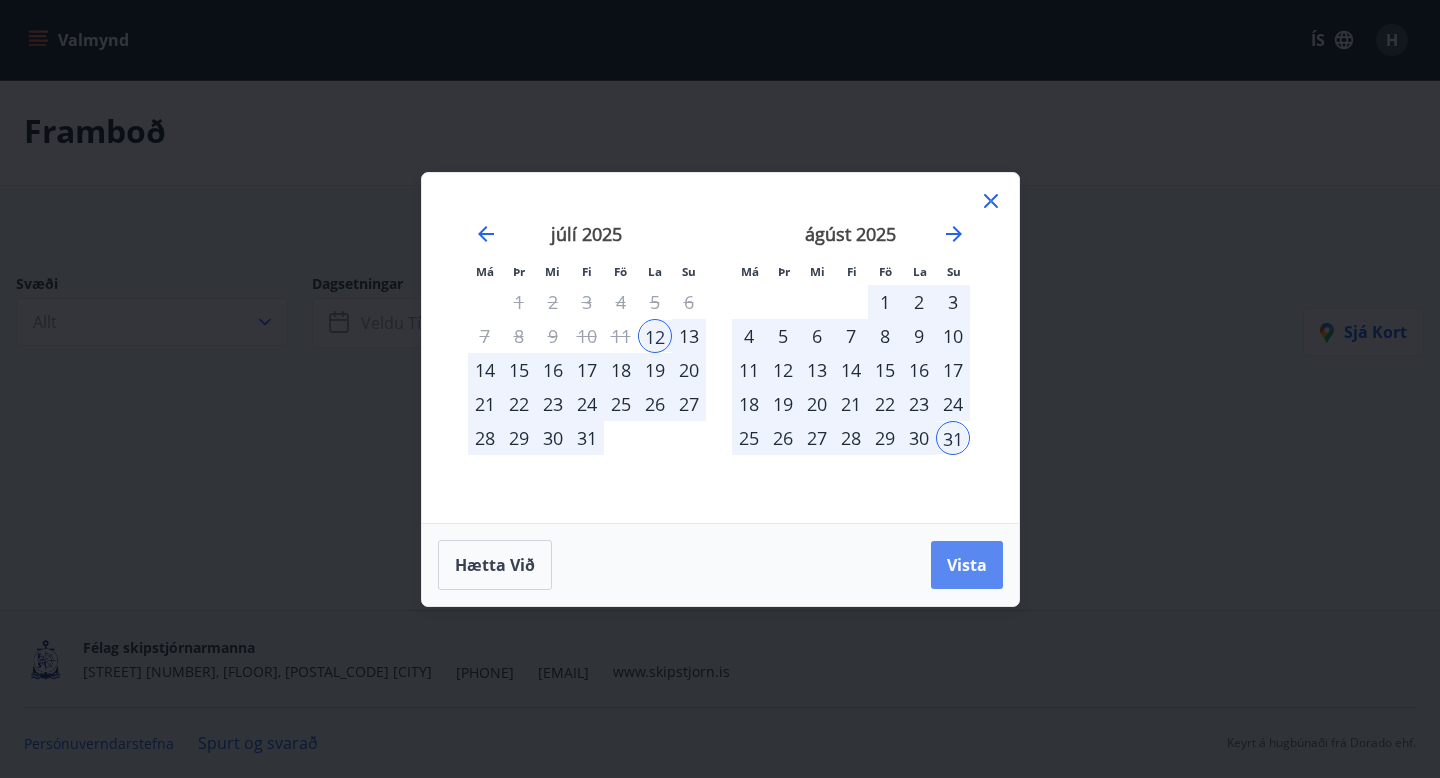 click on "Vista" at bounding box center [967, 565] 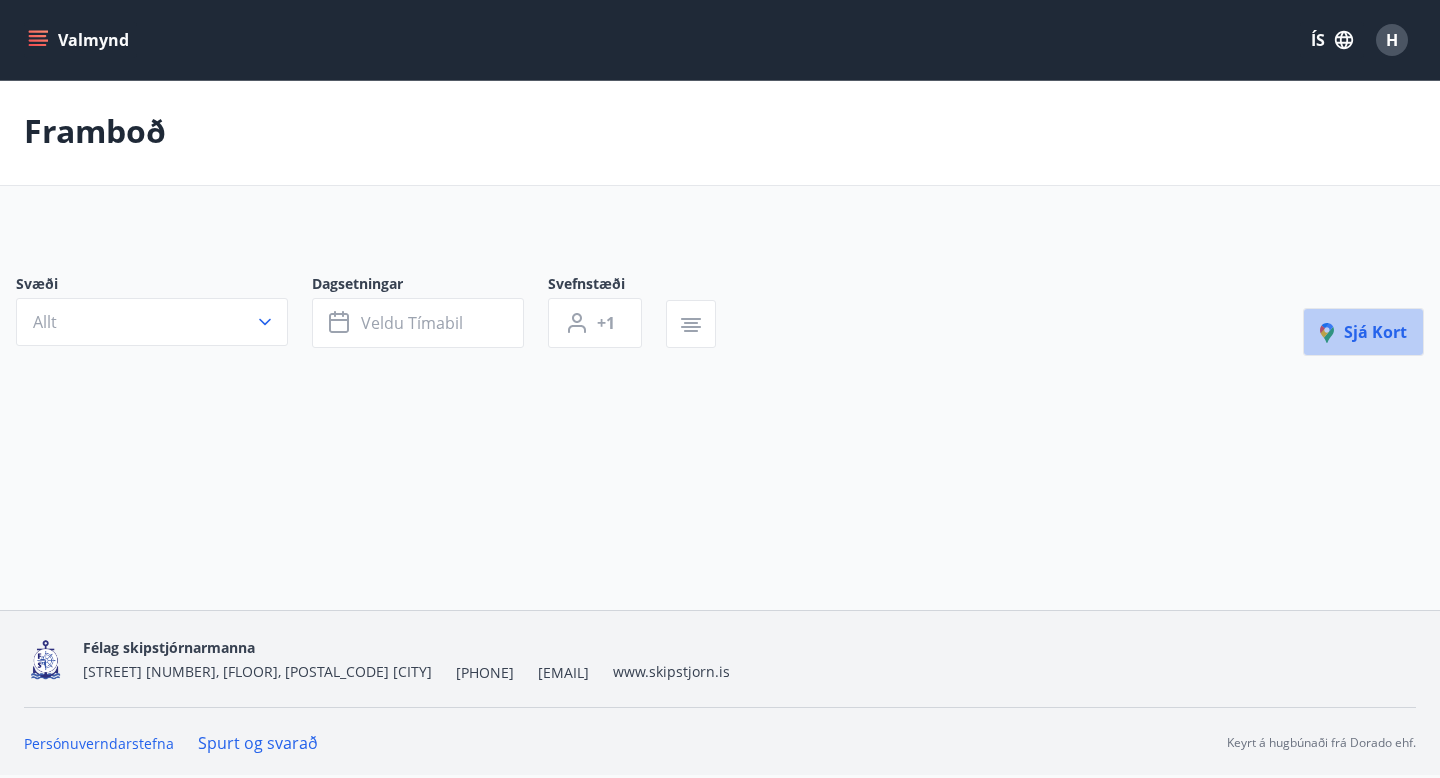 click on "Sjá kort" at bounding box center [1363, 332] 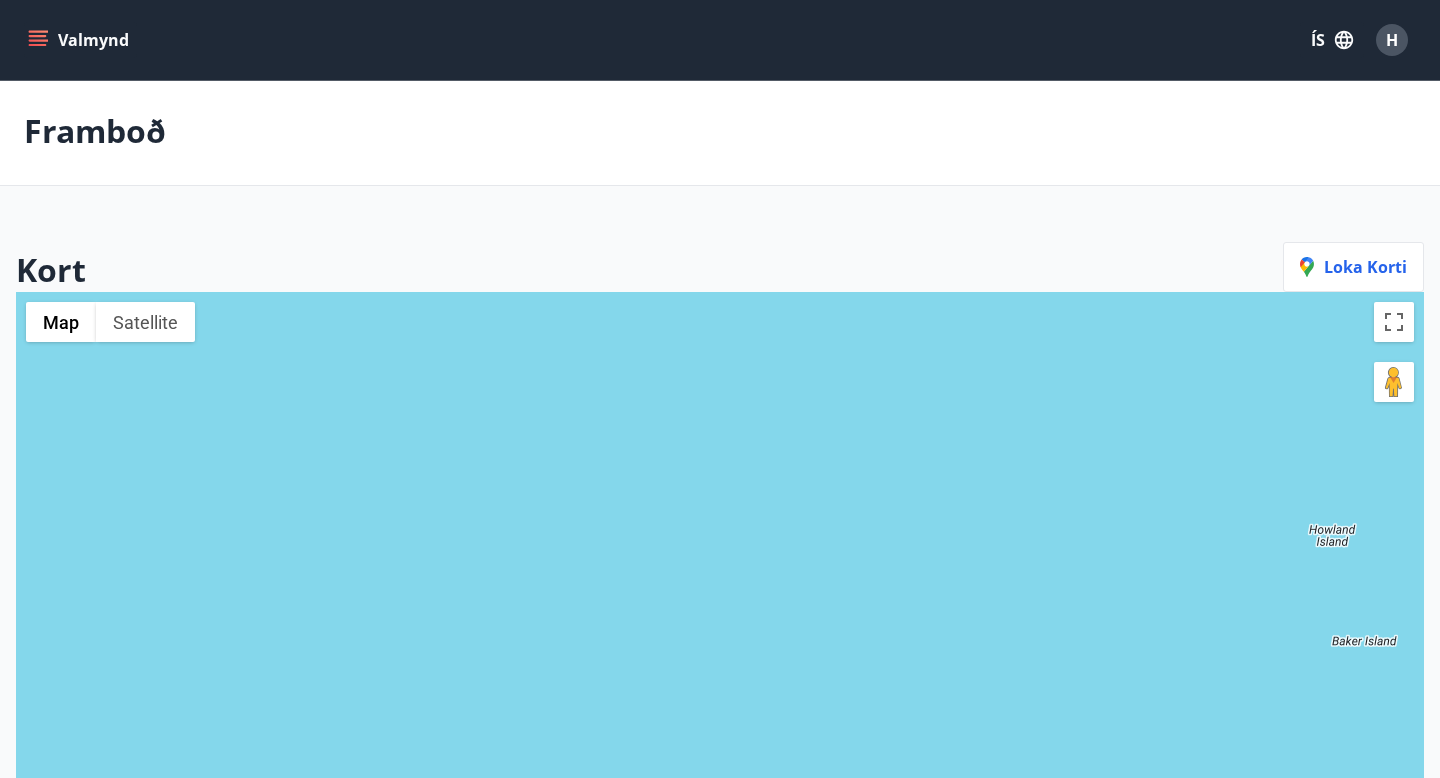 click 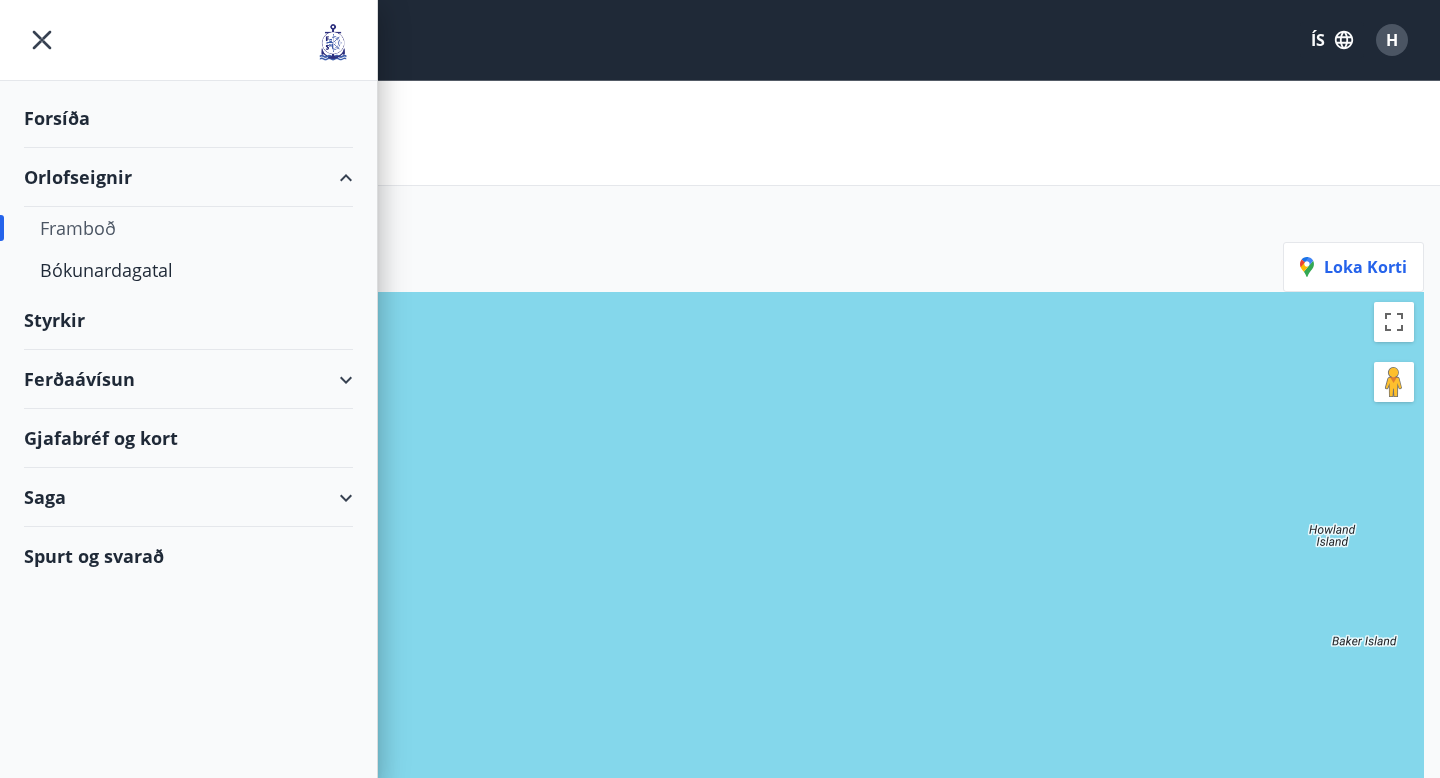 click on "Forsíða" at bounding box center (188, 118) 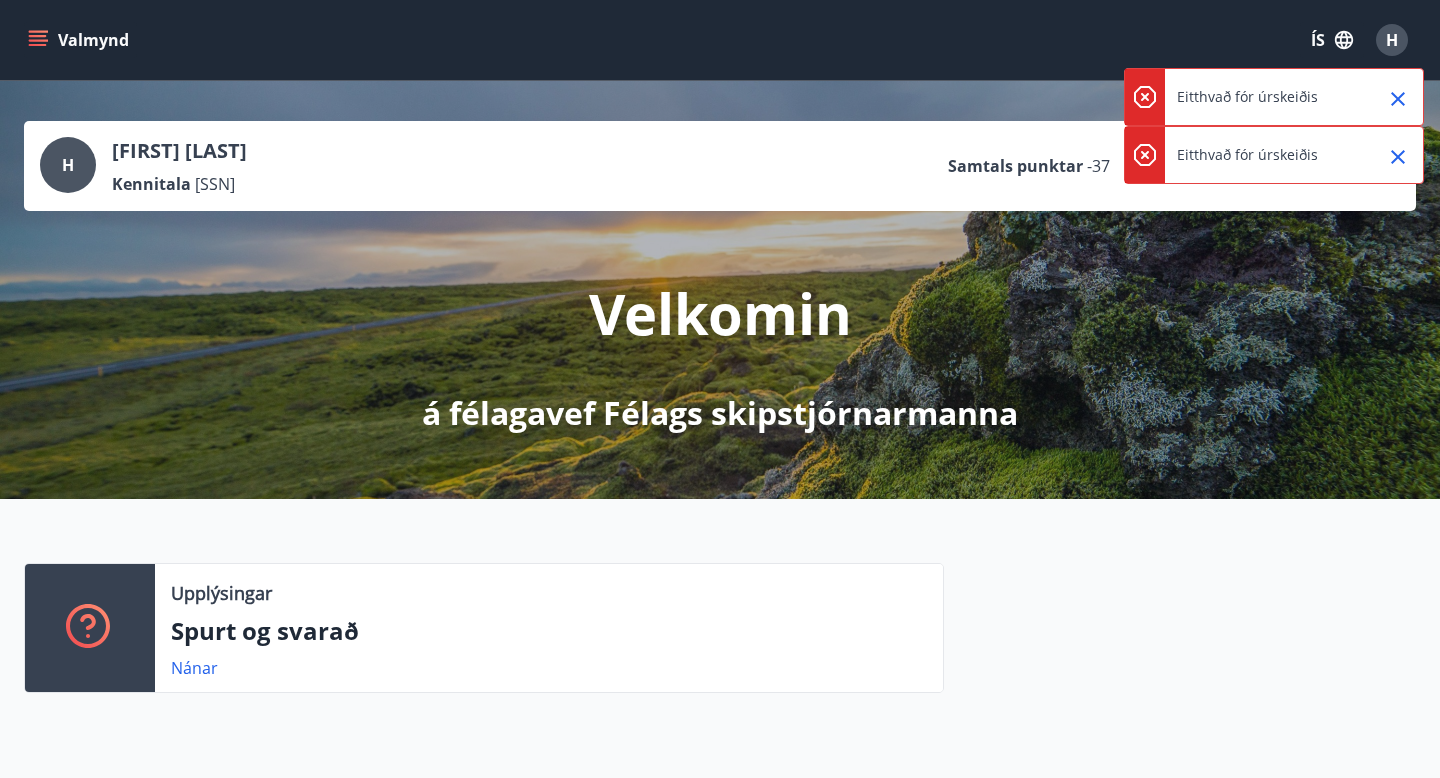 click 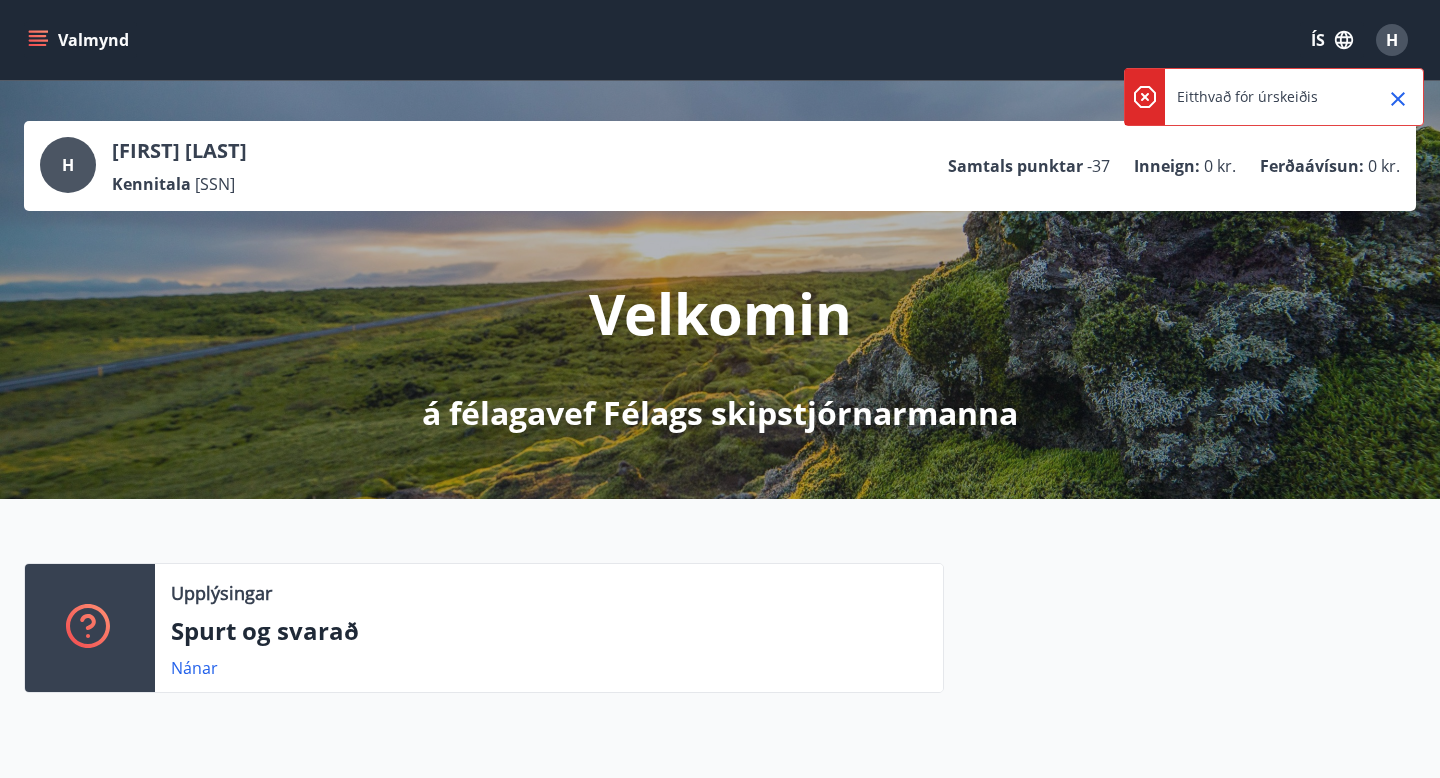 click 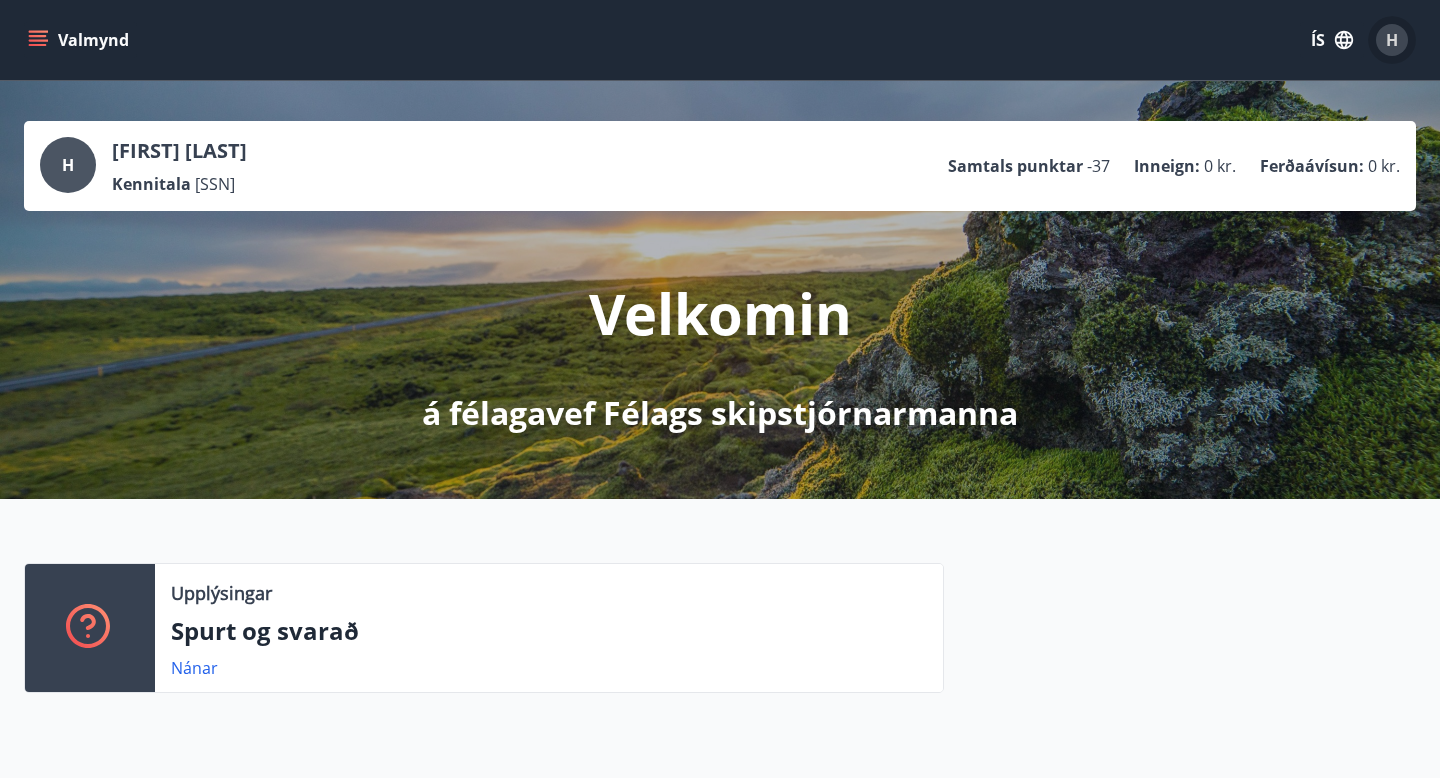click on "H" at bounding box center [1392, 40] 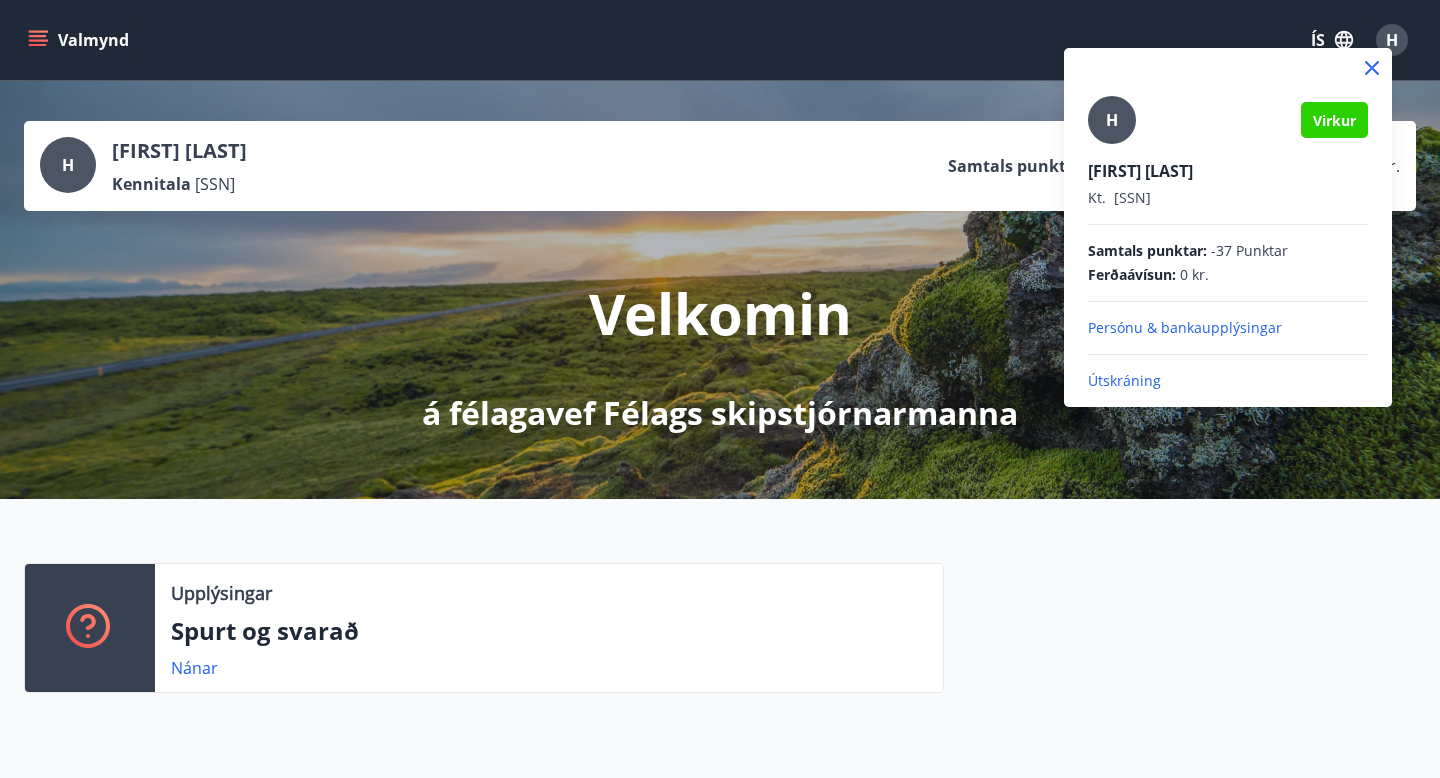click at bounding box center (720, 389) 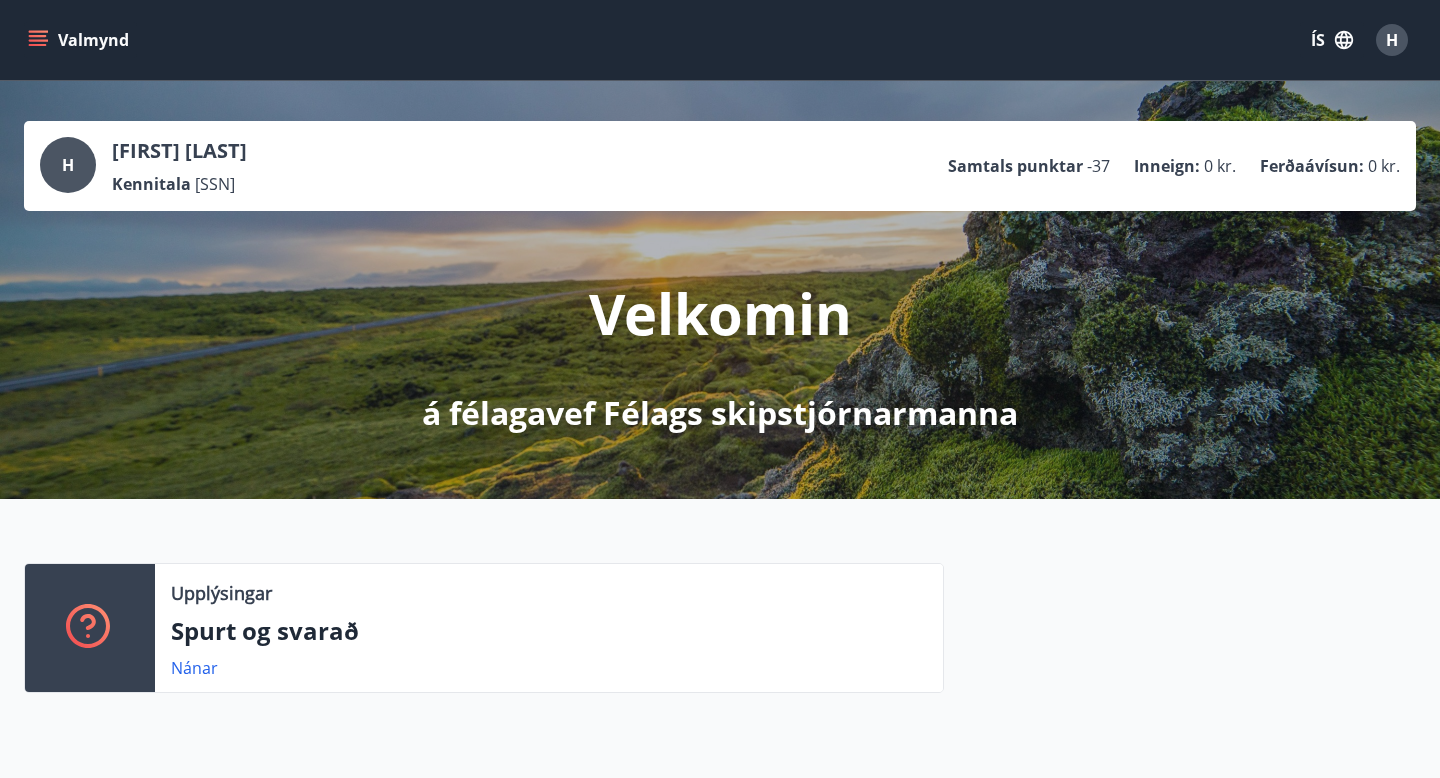 click 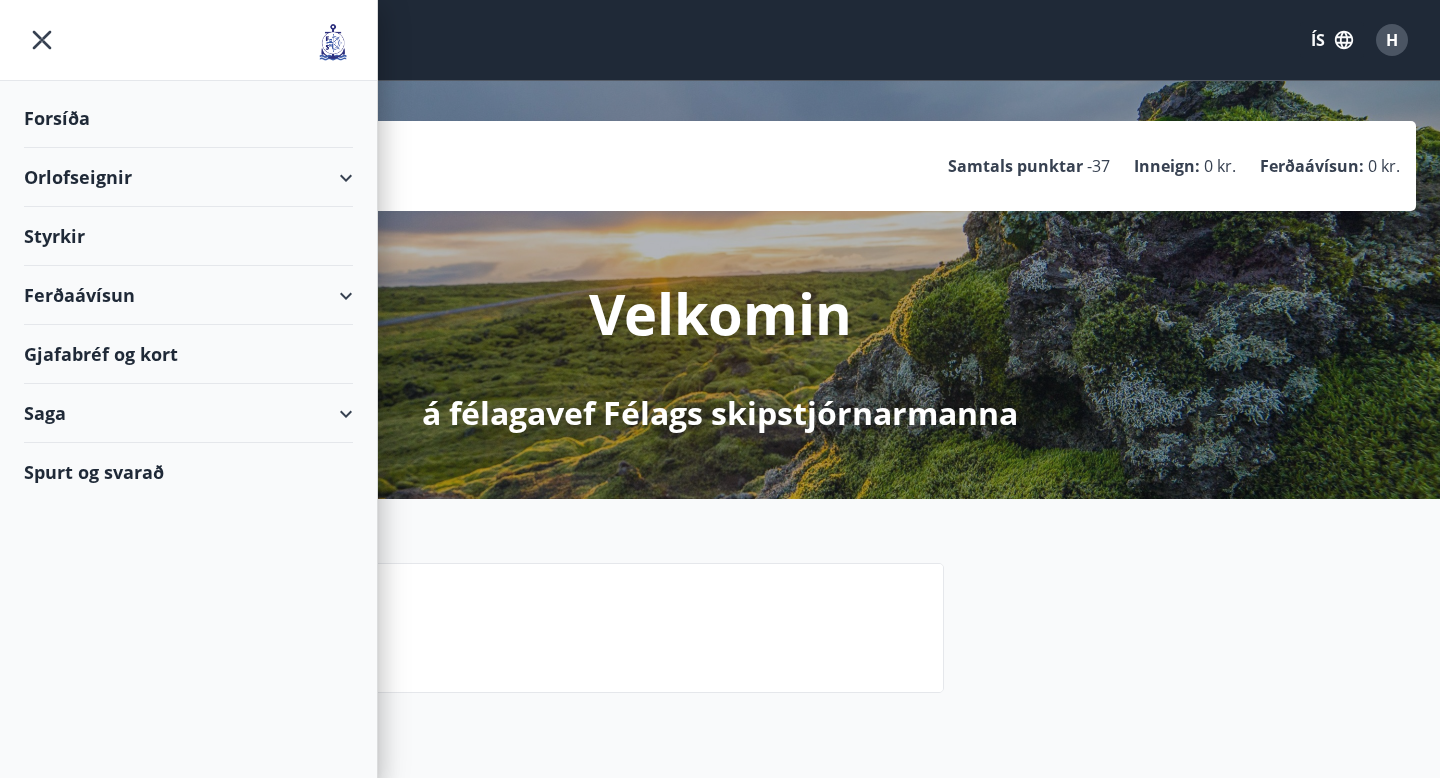 click on "Orlofseignir" at bounding box center [188, 177] 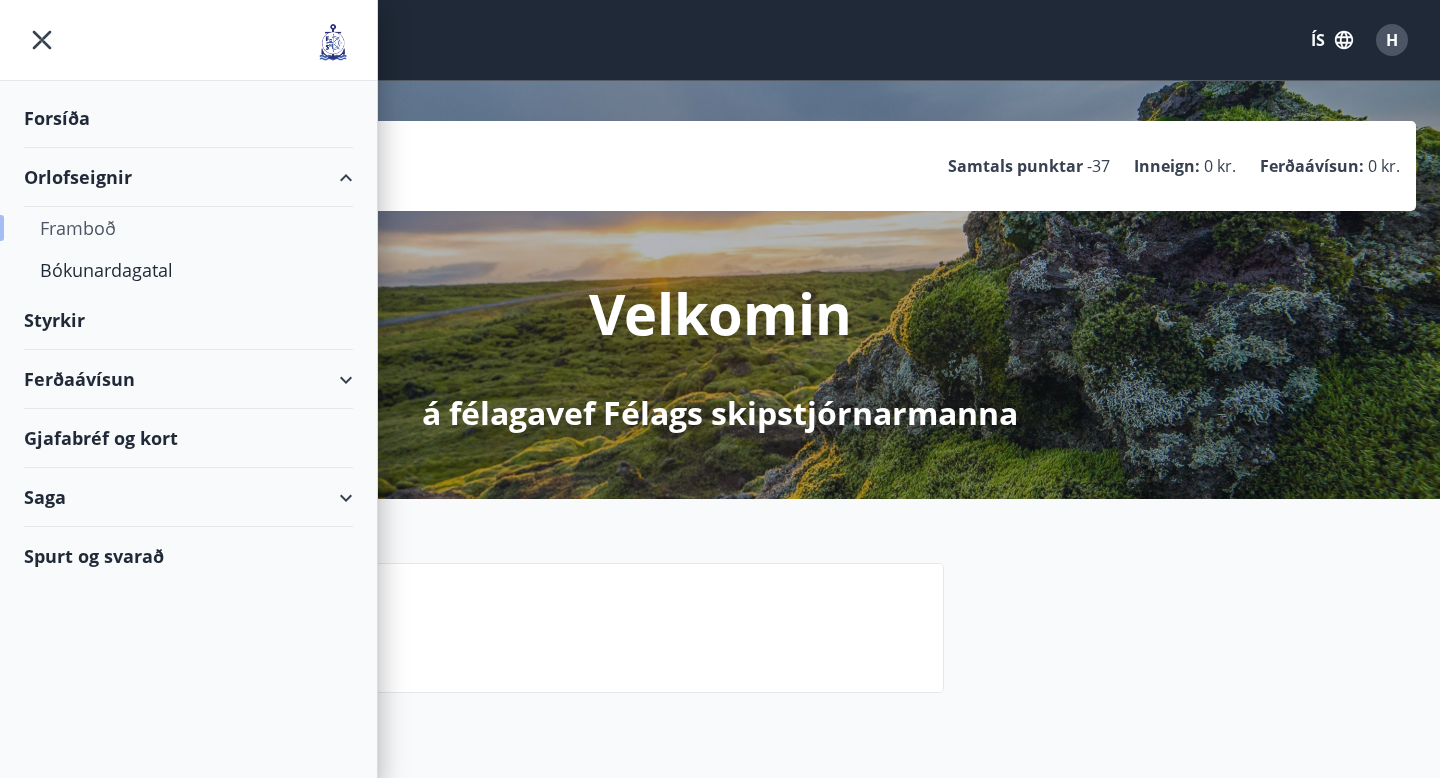click on "Framboð" at bounding box center (188, 228) 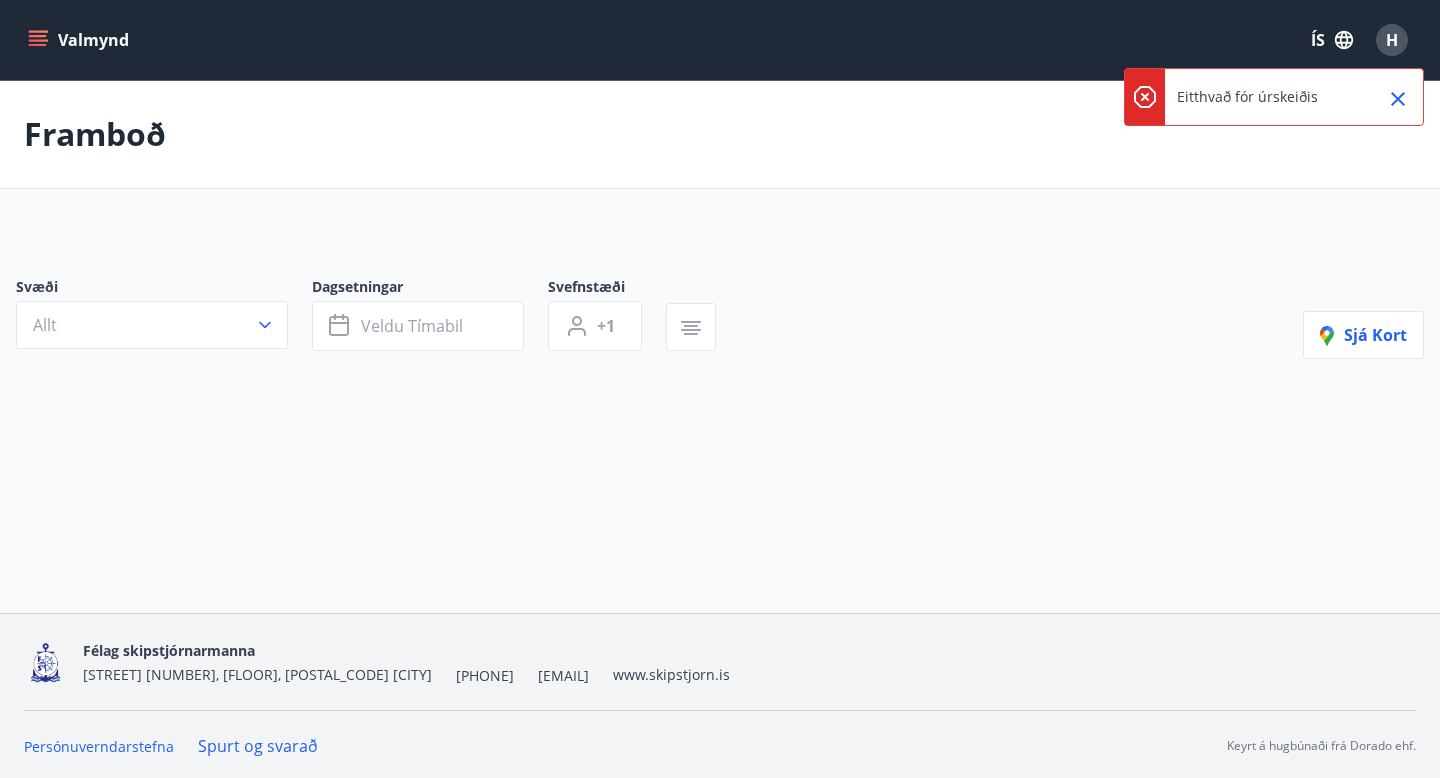 click 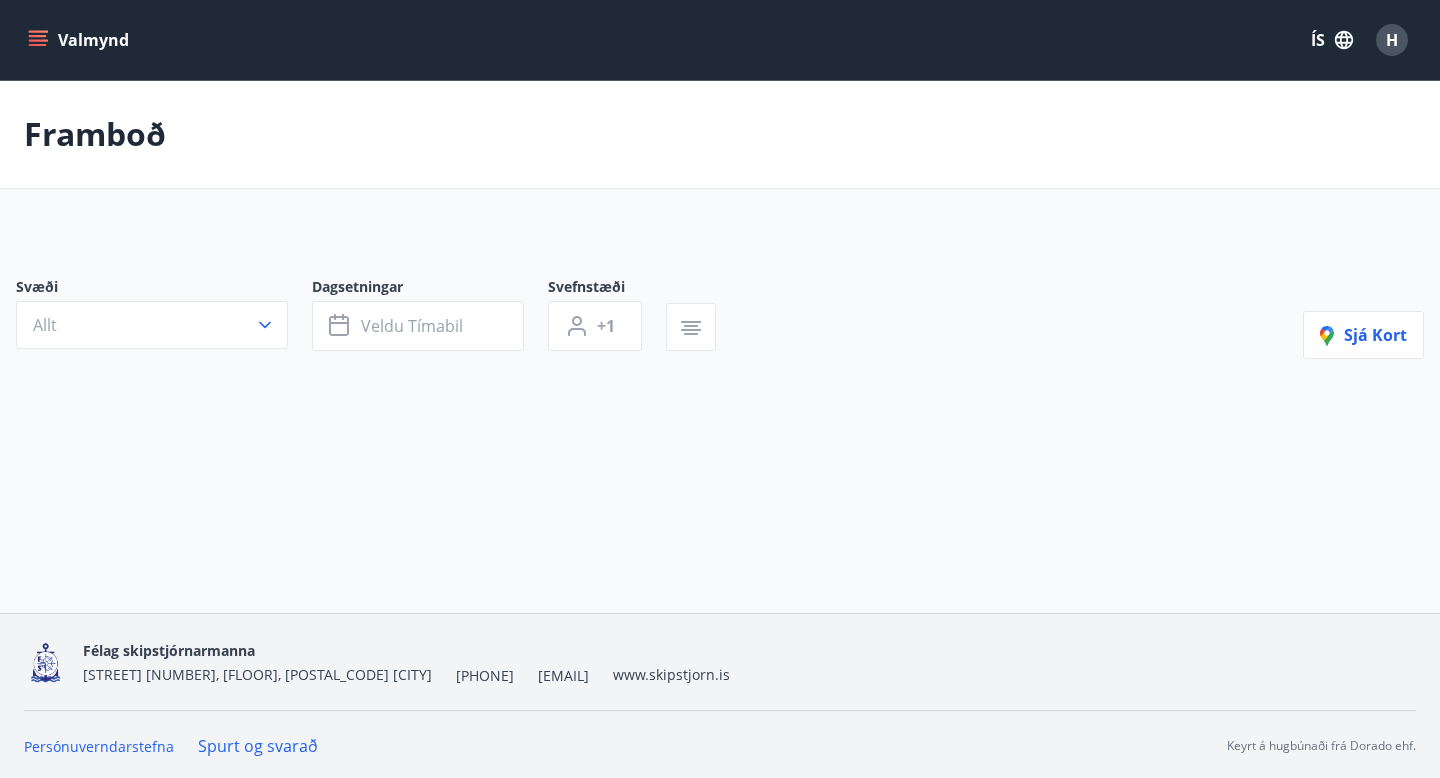 click on "H" at bounding box center (1392, 40) 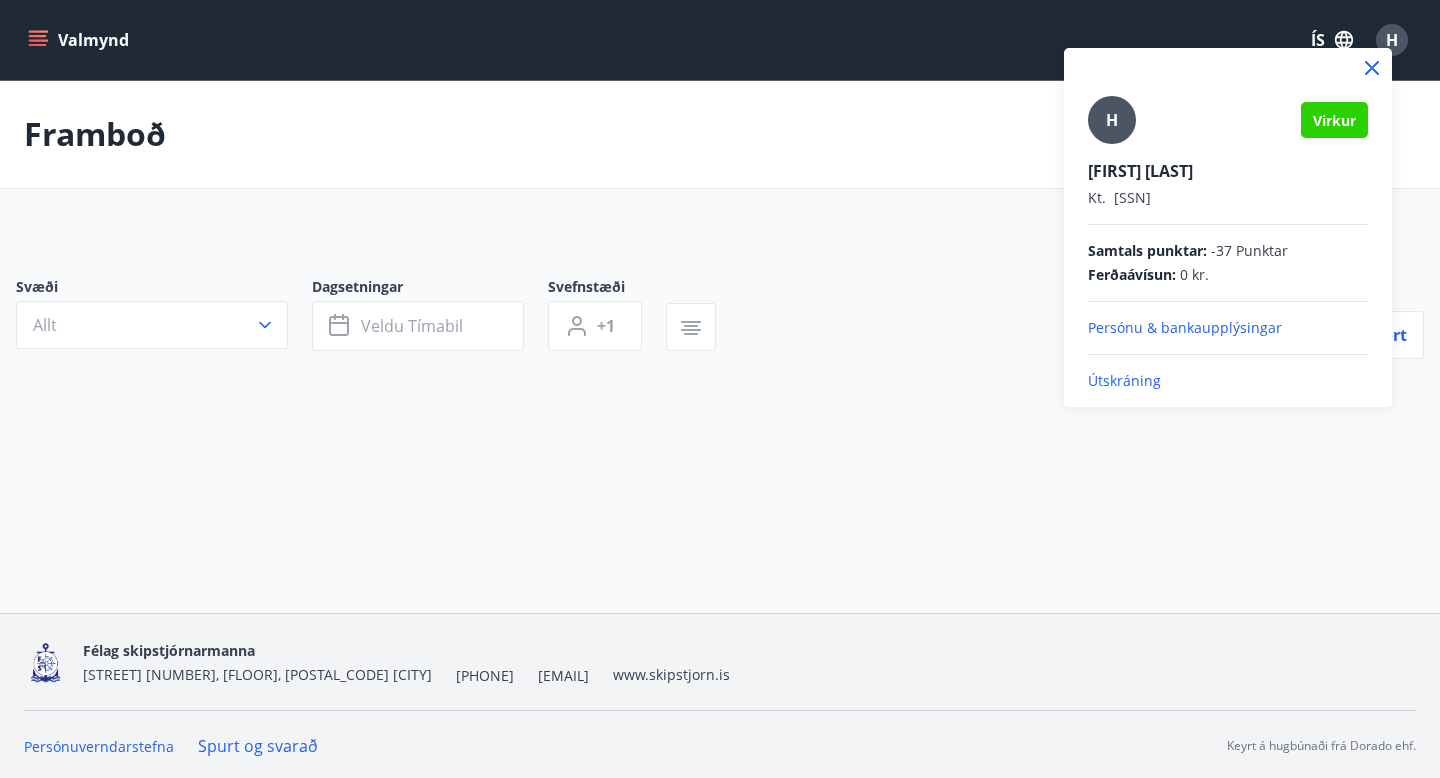 click on "Útskráning" at bounding box center [1228, 381] 